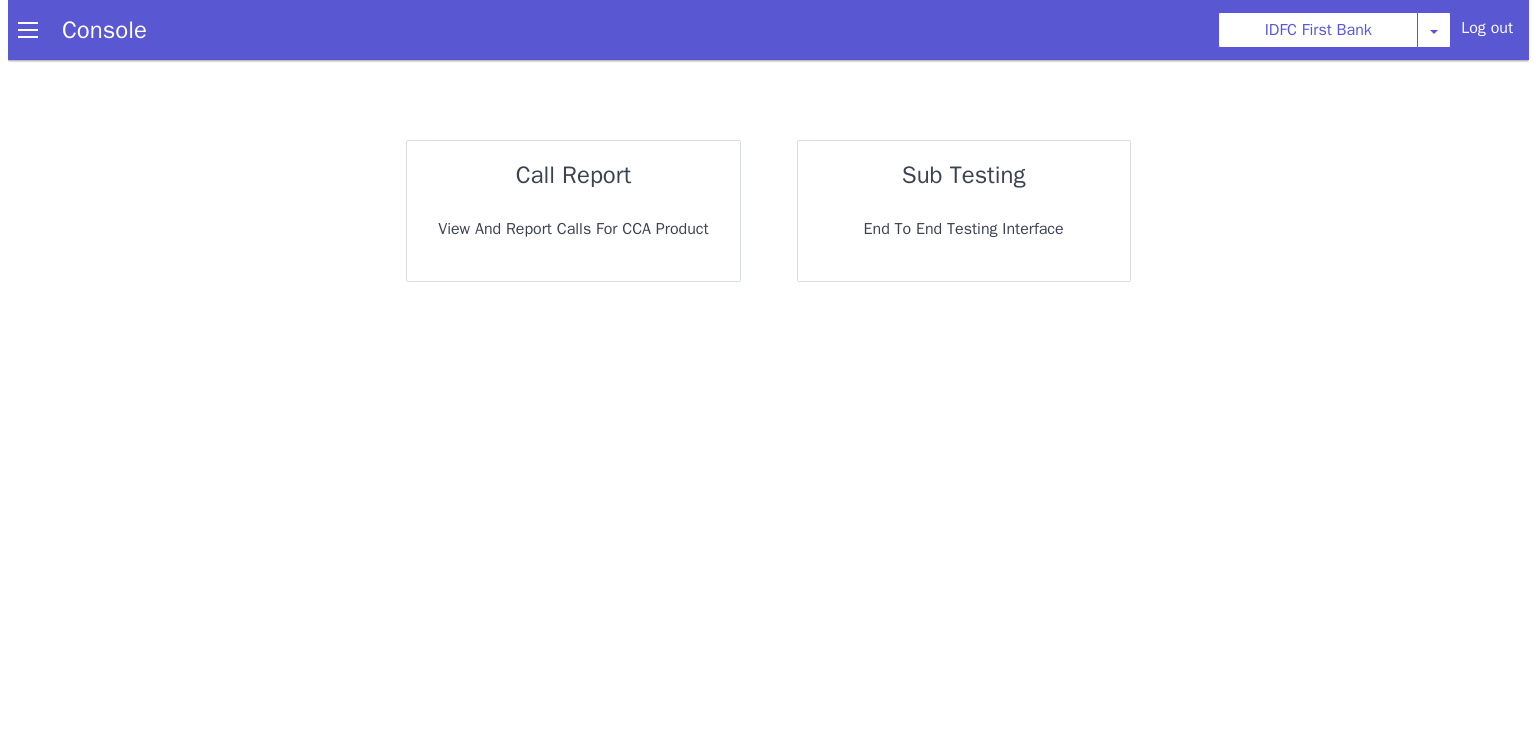 scroll, scrollTop: 0, scrollLeft: 0, axis: both 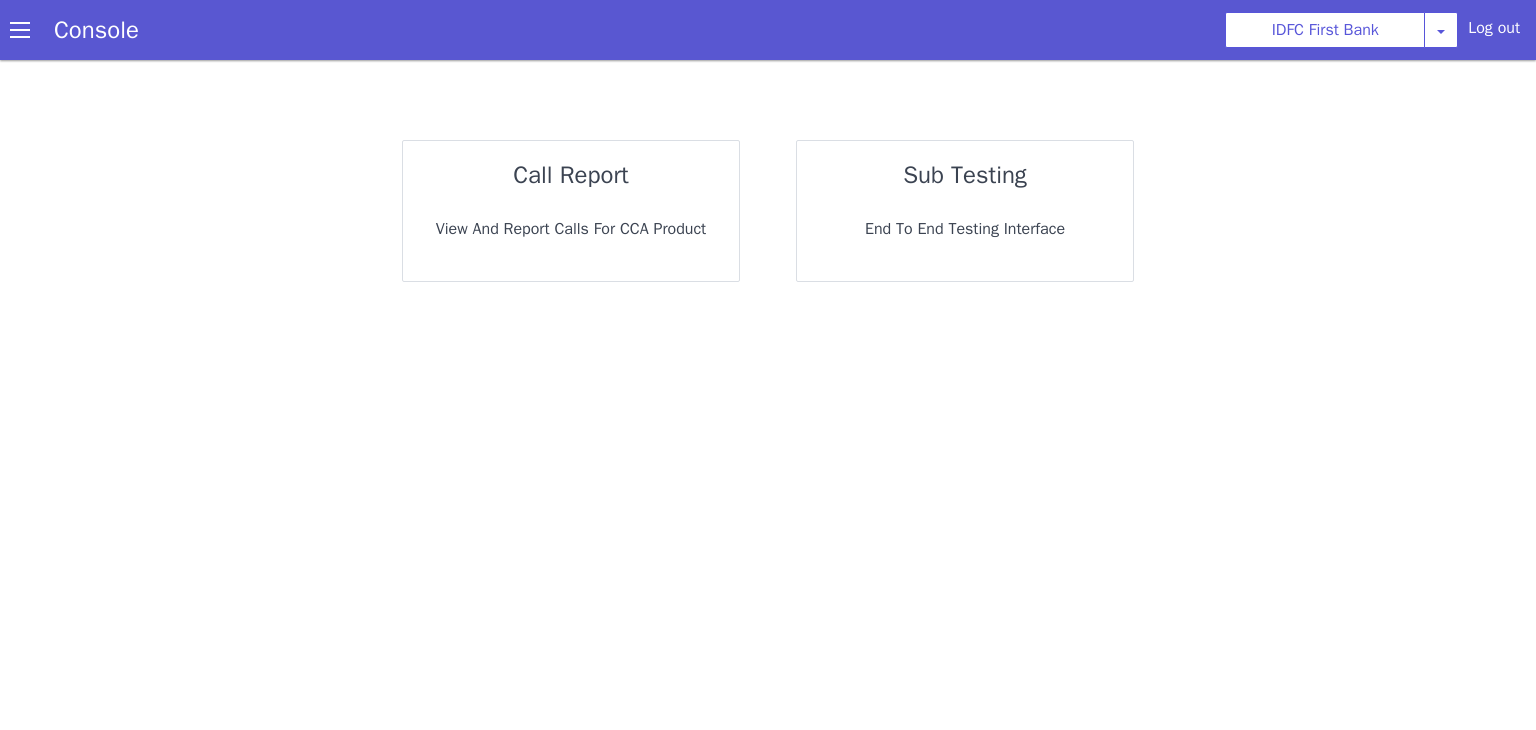 click on "View and report calls for CCA Product" at bounding box center [571, 229] 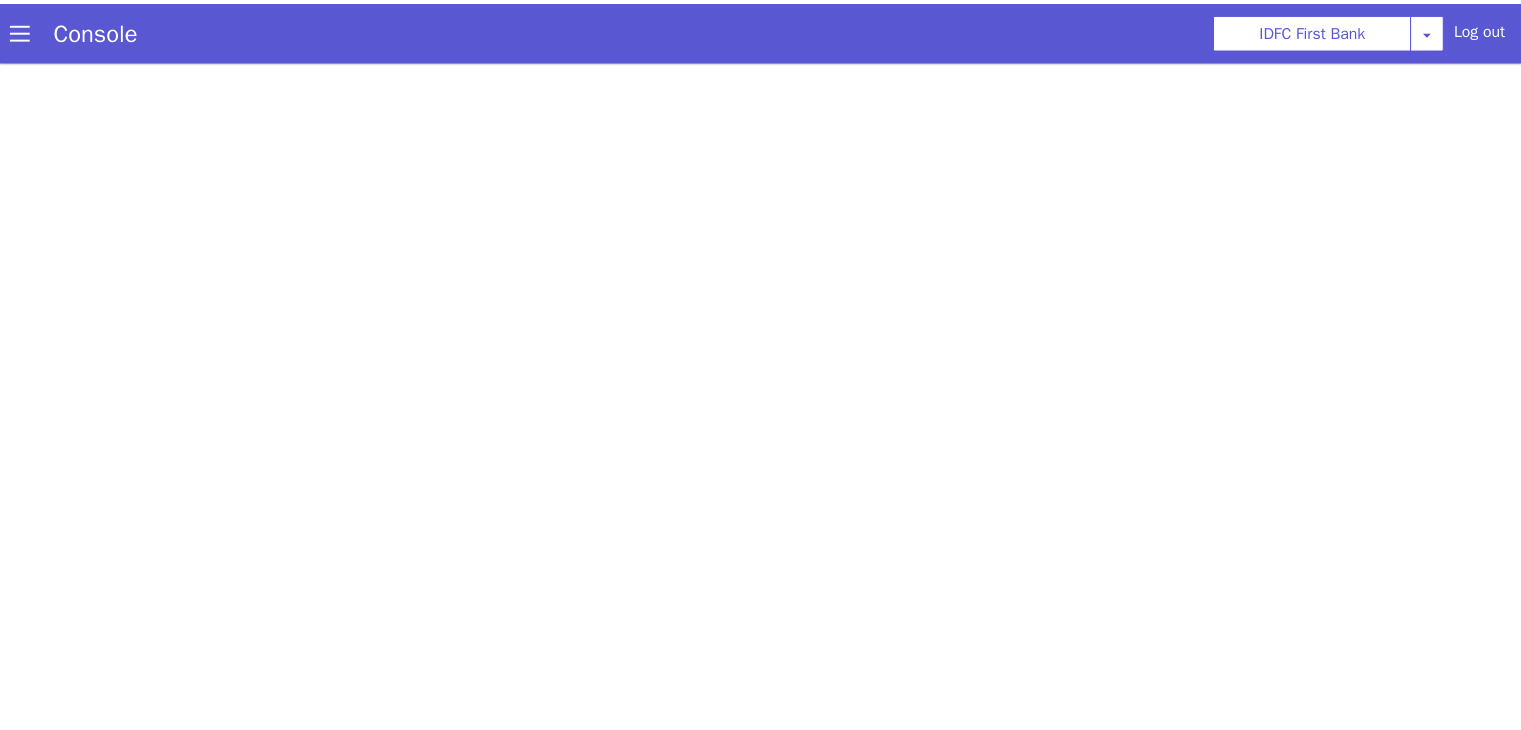 scroll, scrollTop: 0, scrollLeft: 0, axis: both 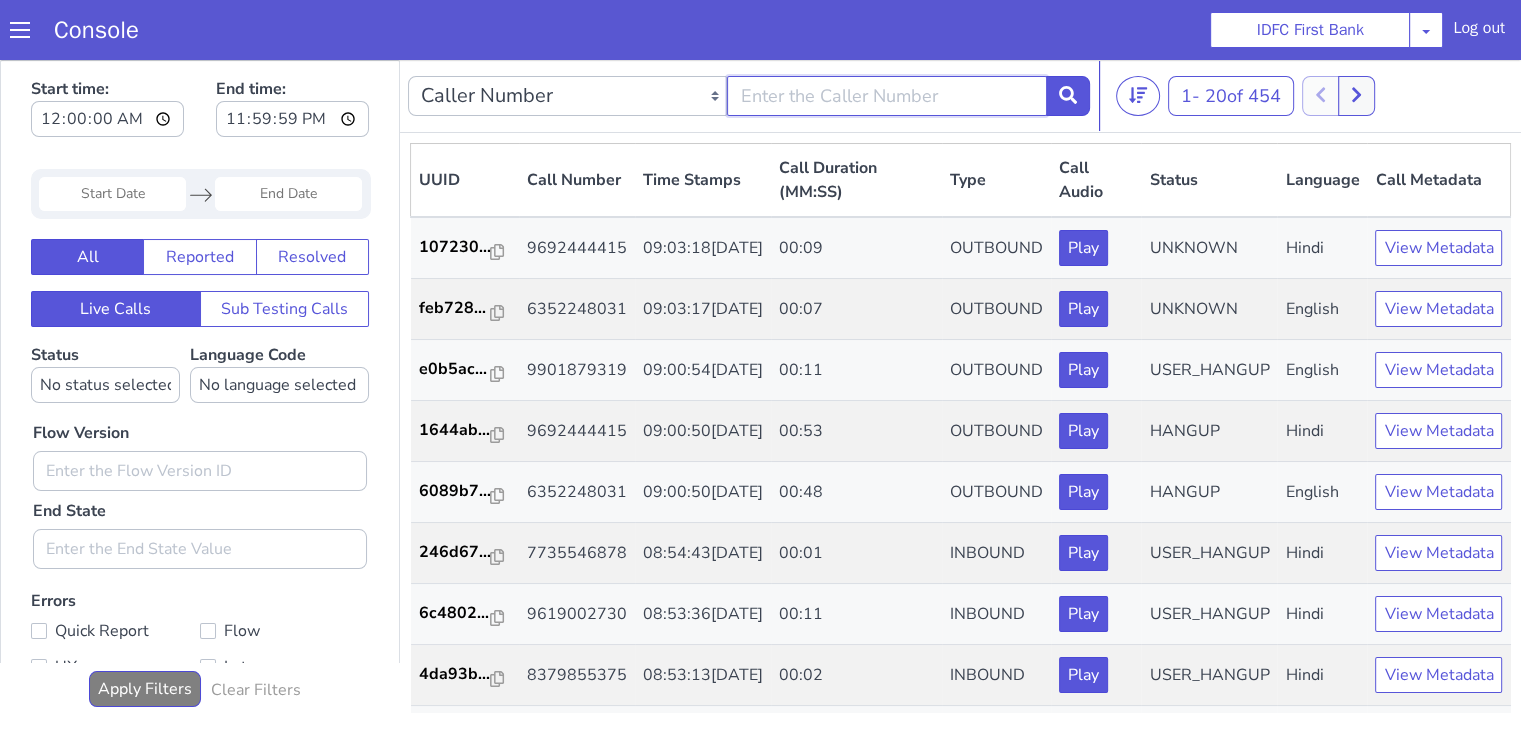 click at bounding box center (886, 96) 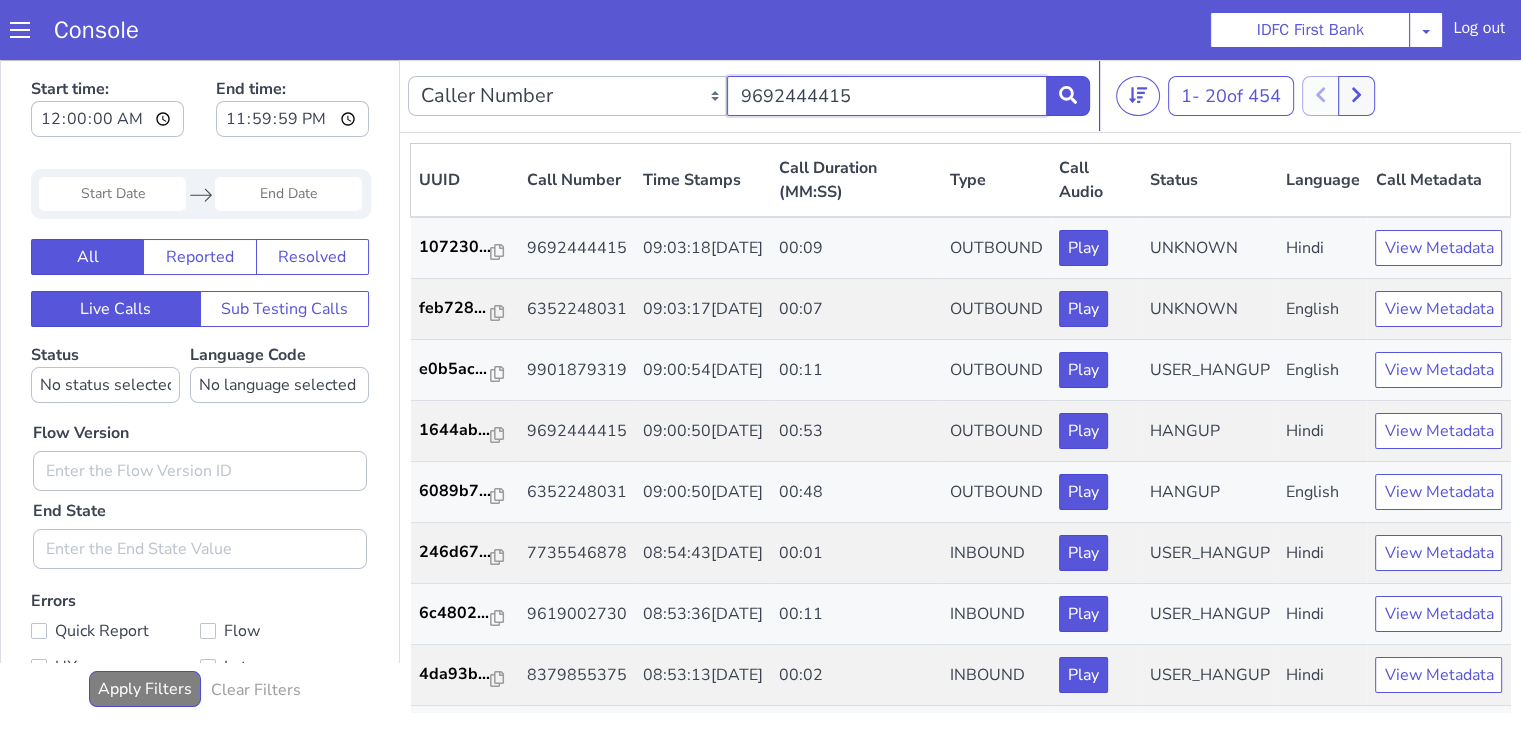 type on "9692444415" 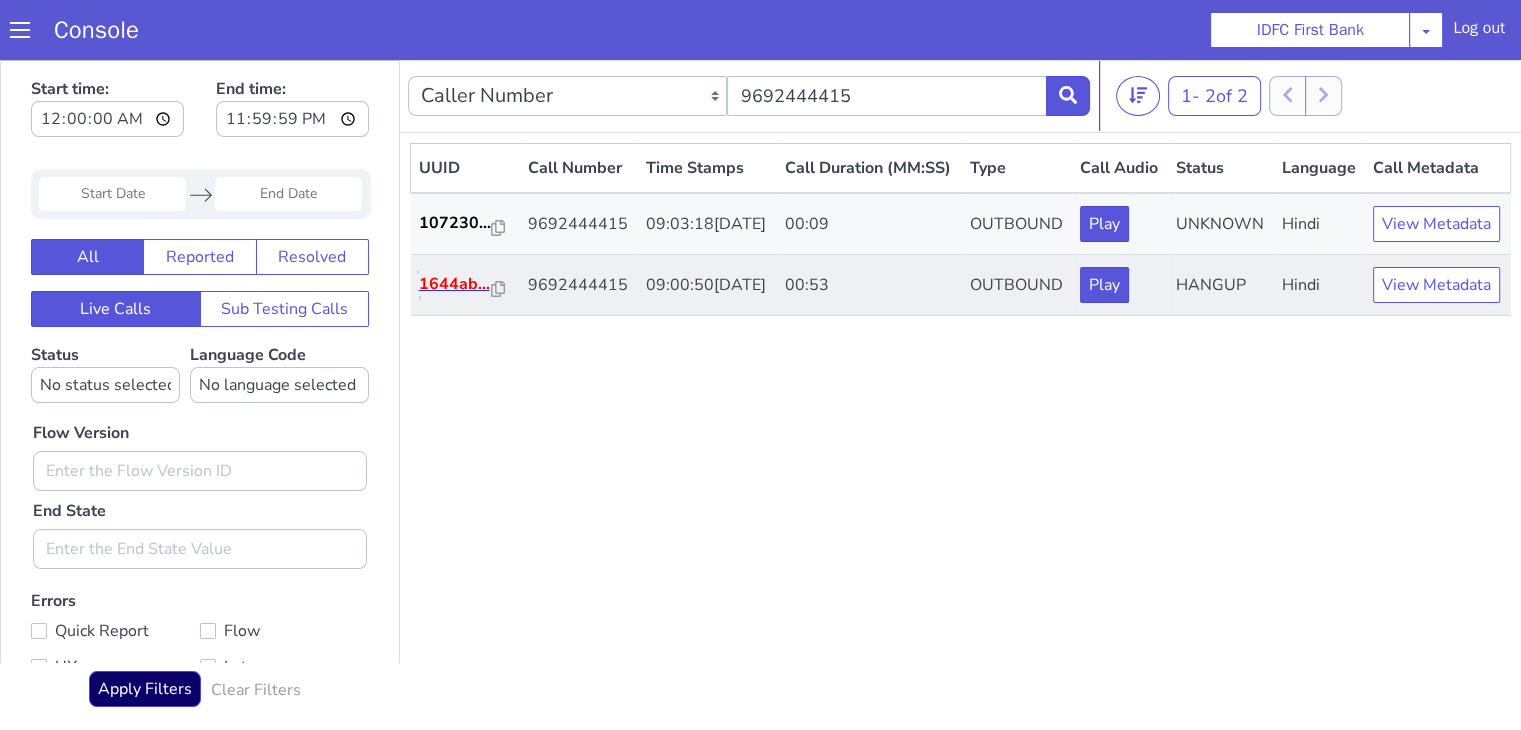 click on "1644ab..." at bounding box center [456, 284] 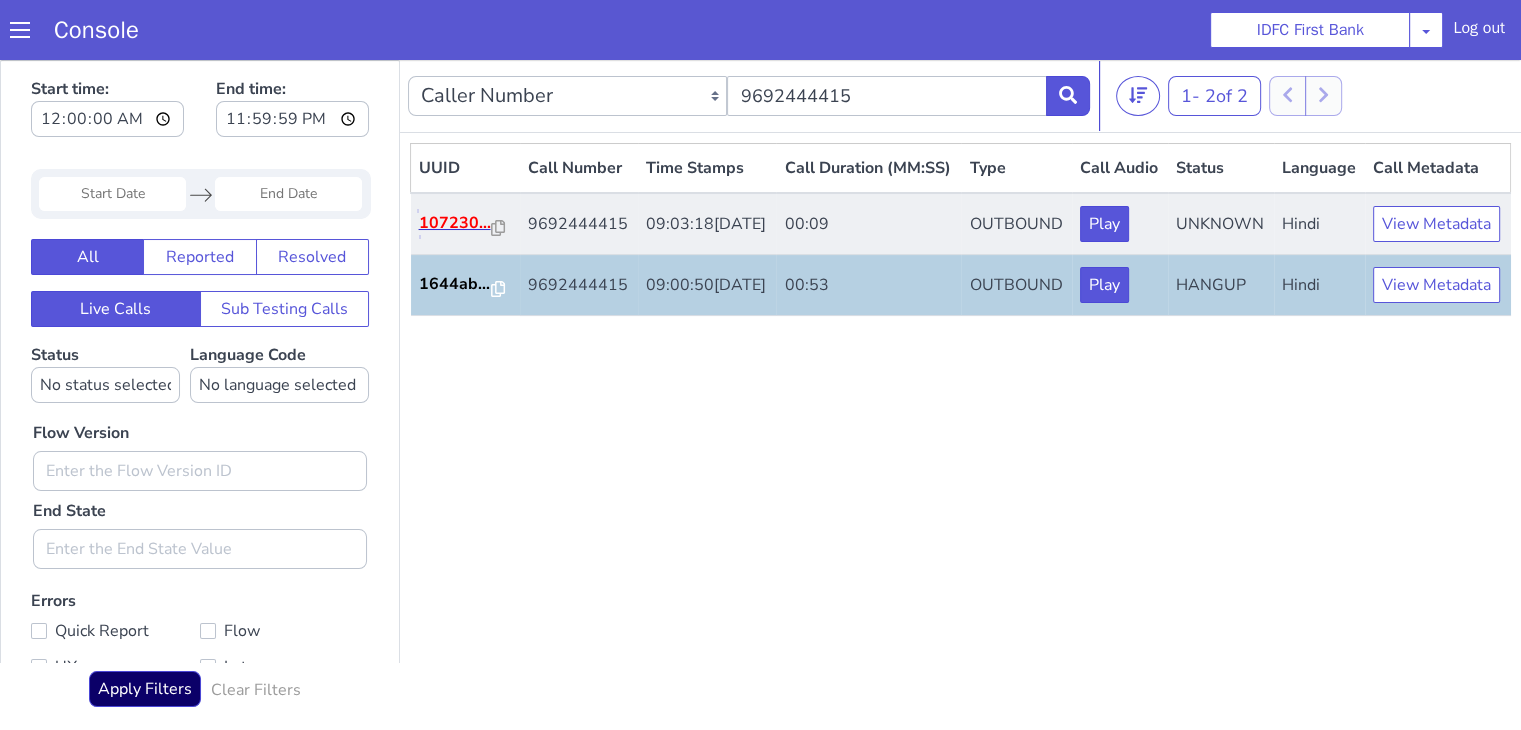 click on "107230..." at bounding box center [456, 223] 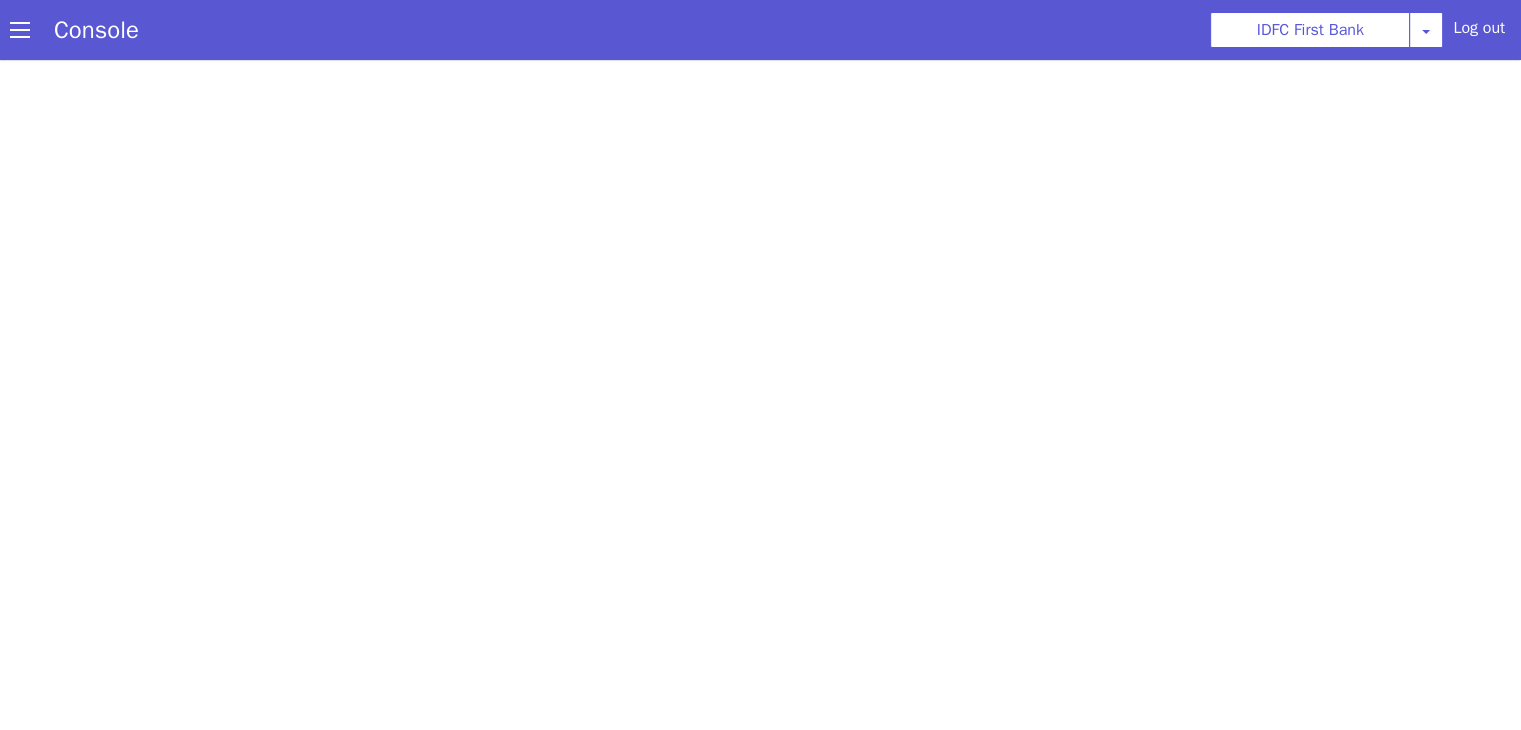 scroll, scrollTop: 0, scrollLeft: 0, axis: both 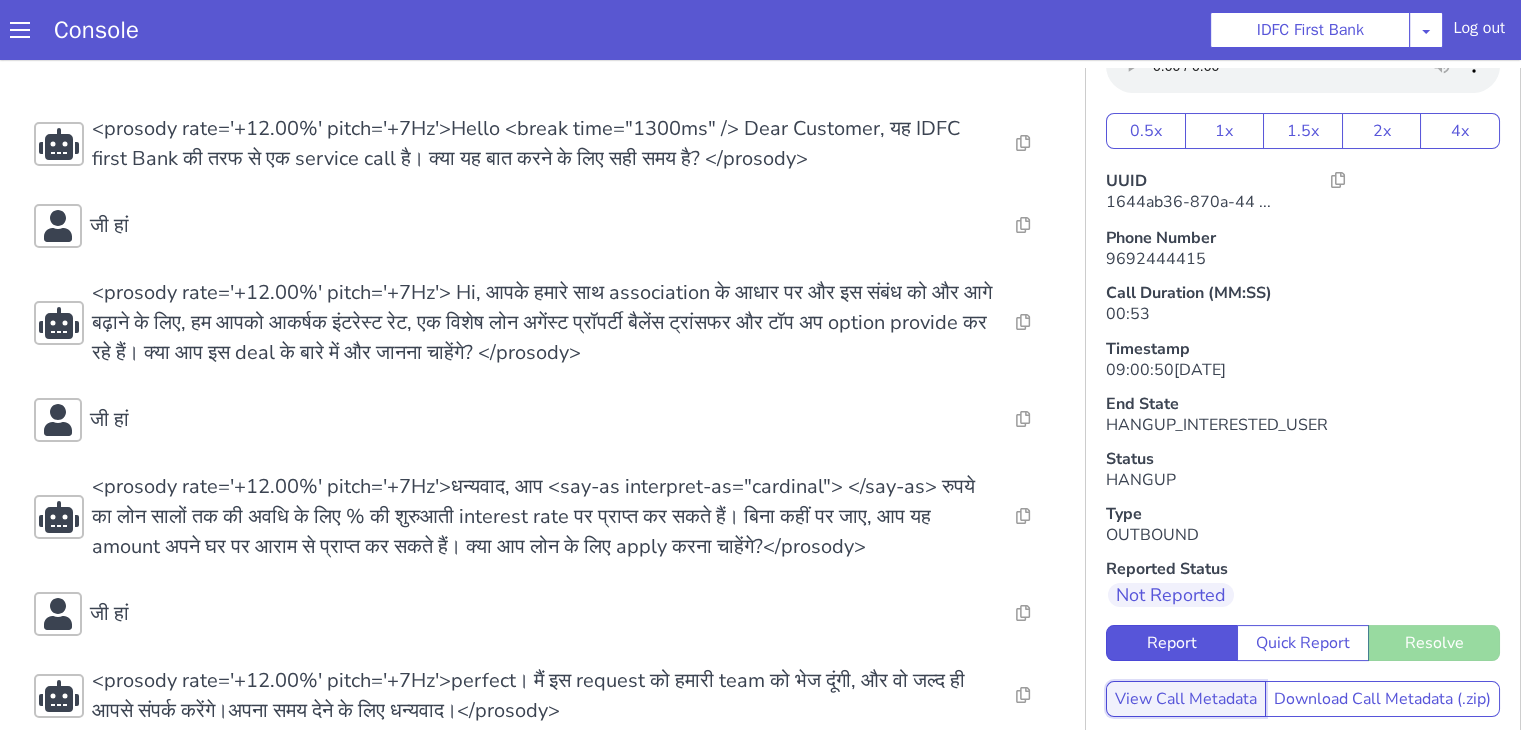 click on "View Call Metadata" at bounding box center (1796, 199) 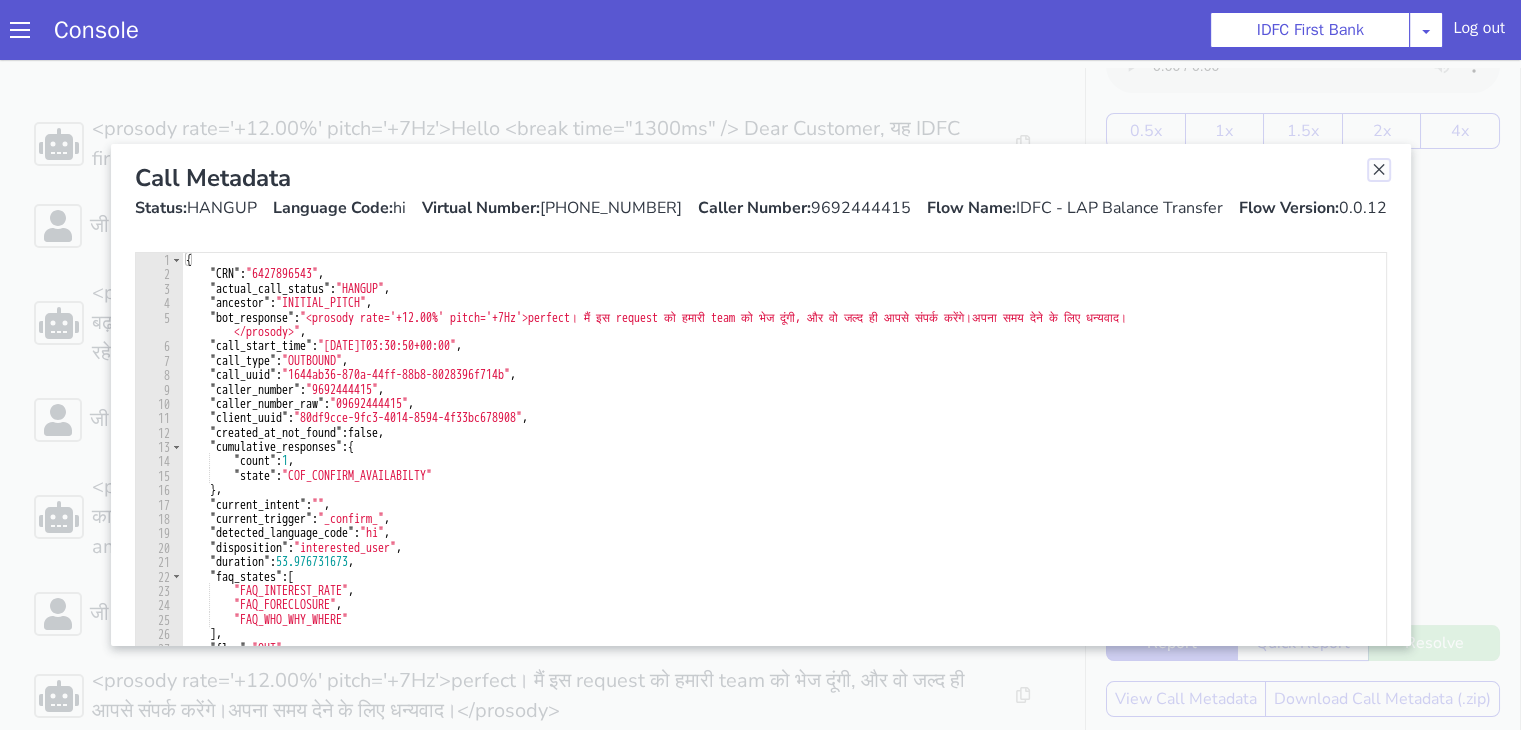 click at bounding box center (2090, 1293) 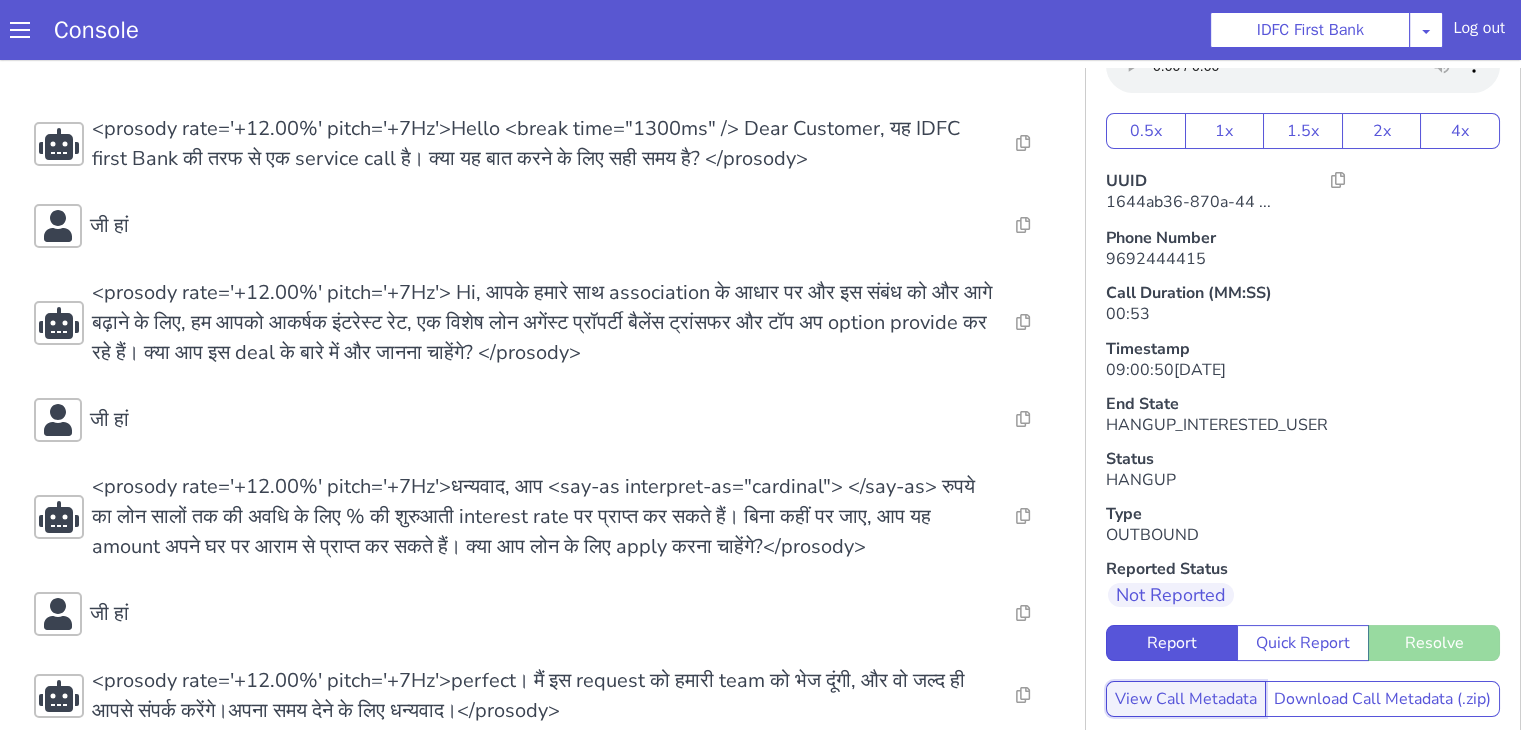 click on "View Call Metadata" at bounding box center (2213, 230) 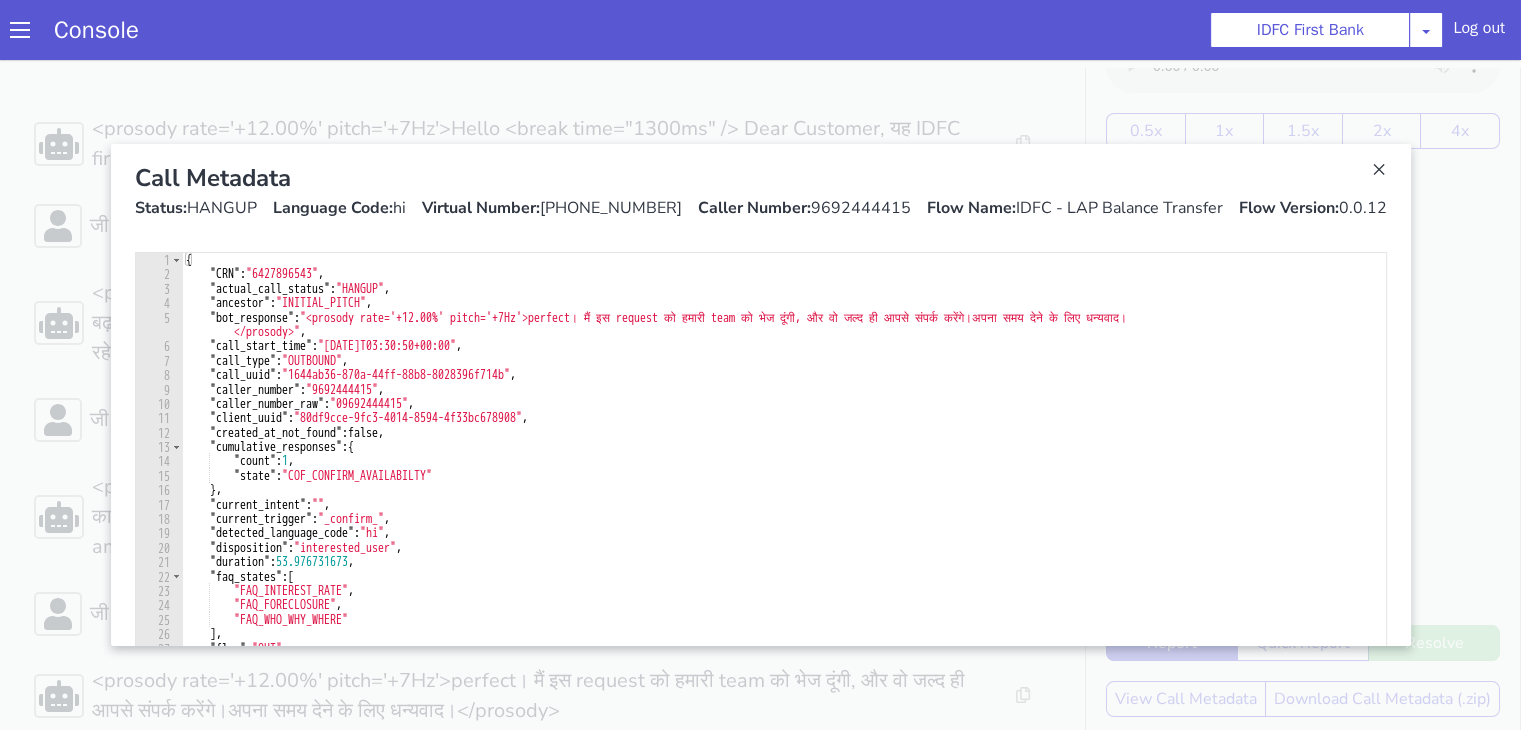 click on "Call Metadata" at bounding box center (2313, 271) 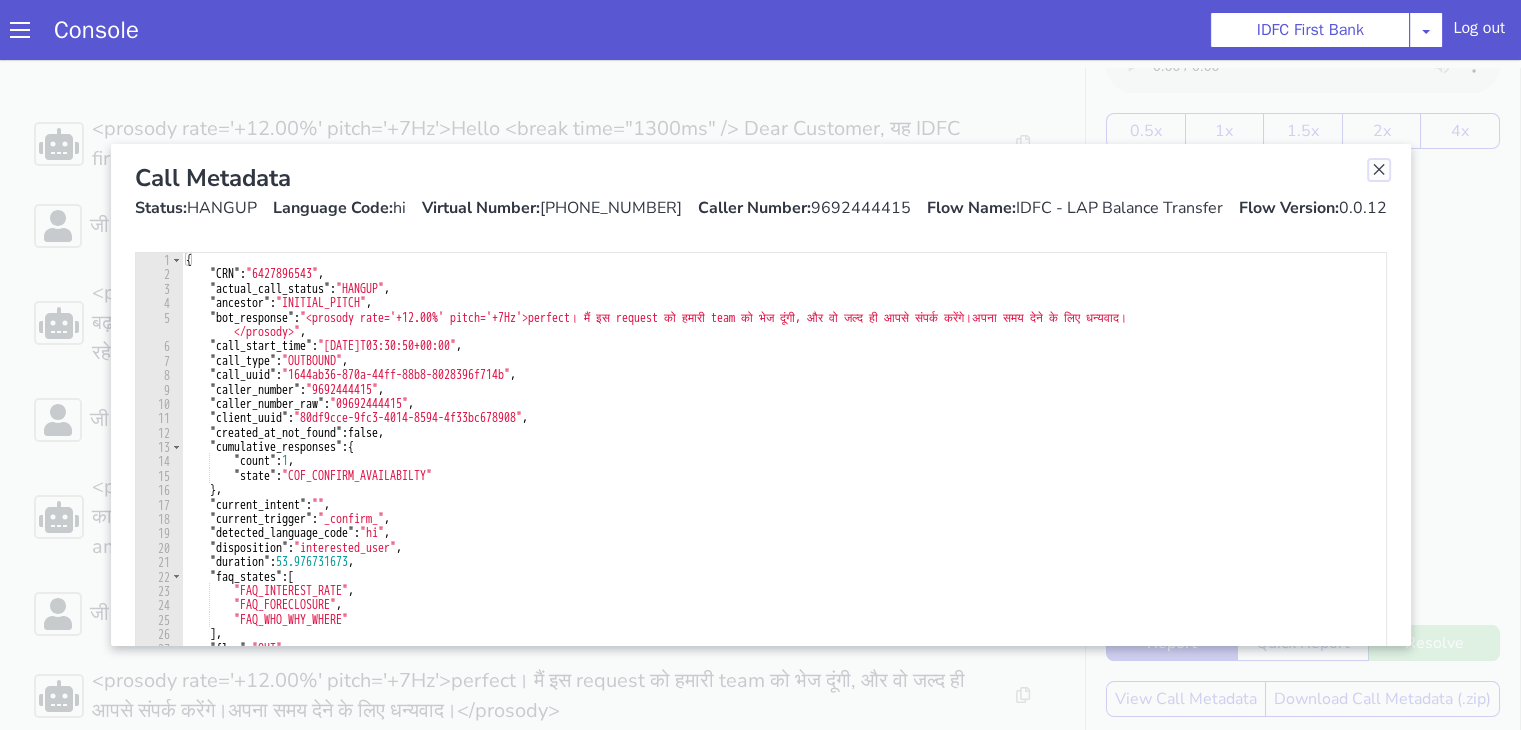 click at bounding box center (2306, 1277) 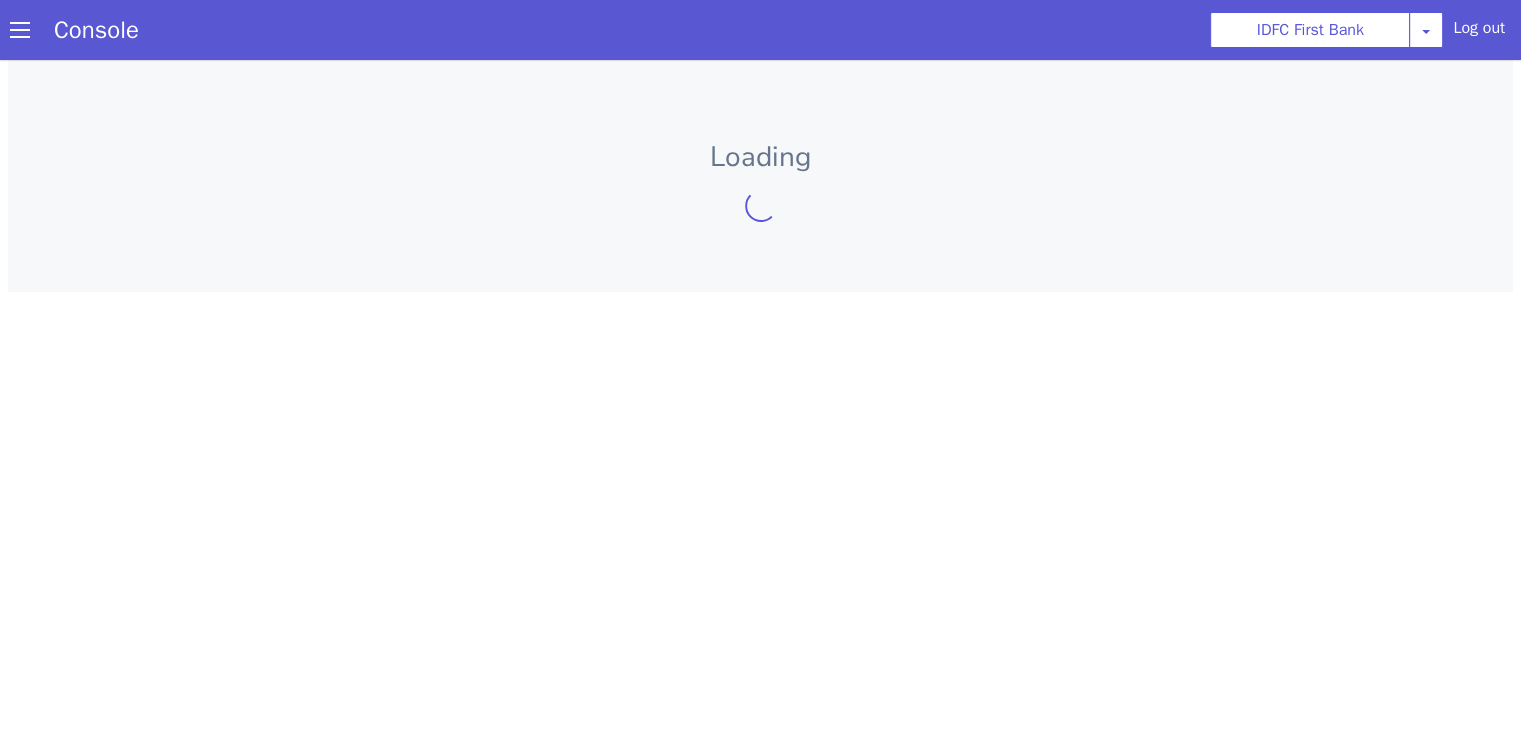 scroll, scrollTop: 5, scrollLeft: 0, axis: vertical 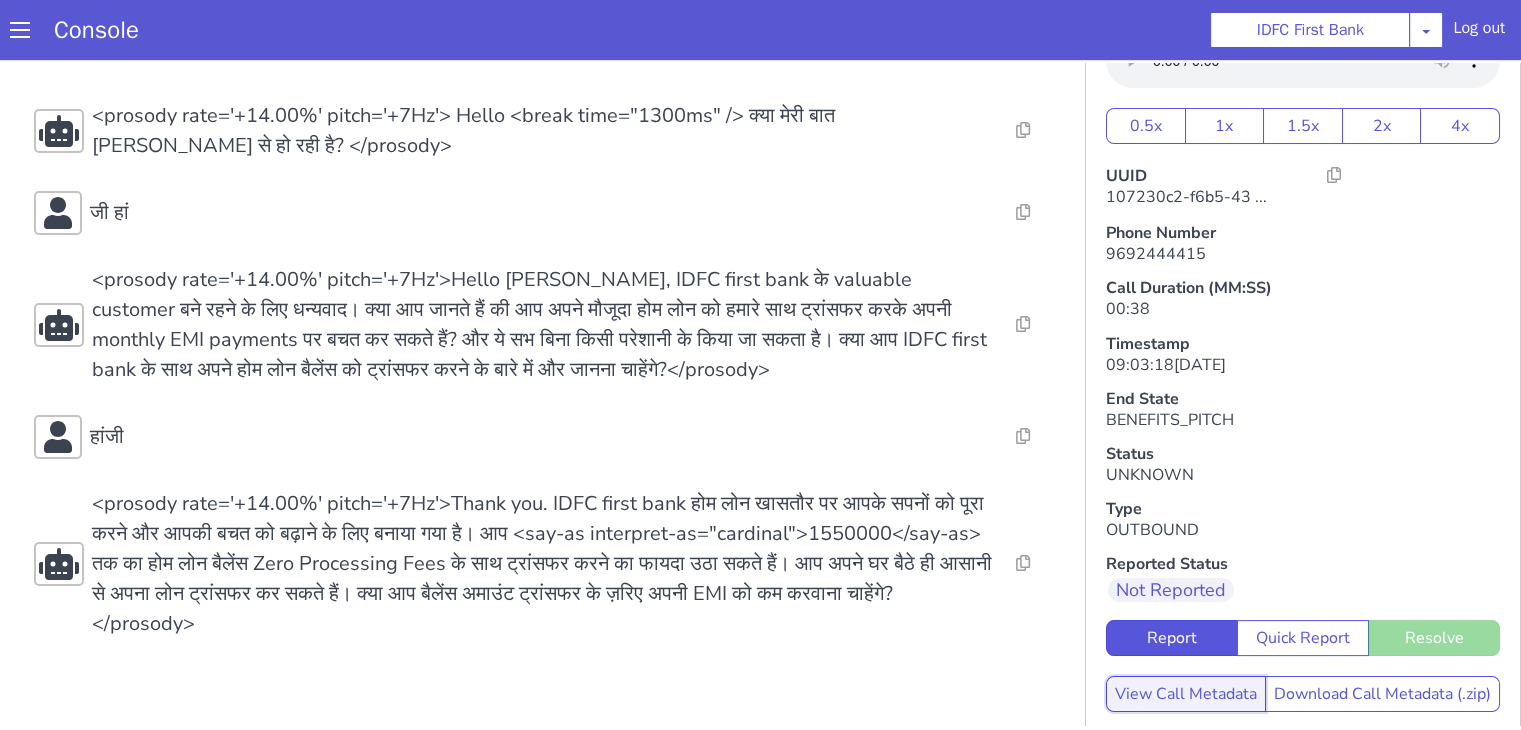 click on "View Call Metadata" at bounding box center [2649, 579] 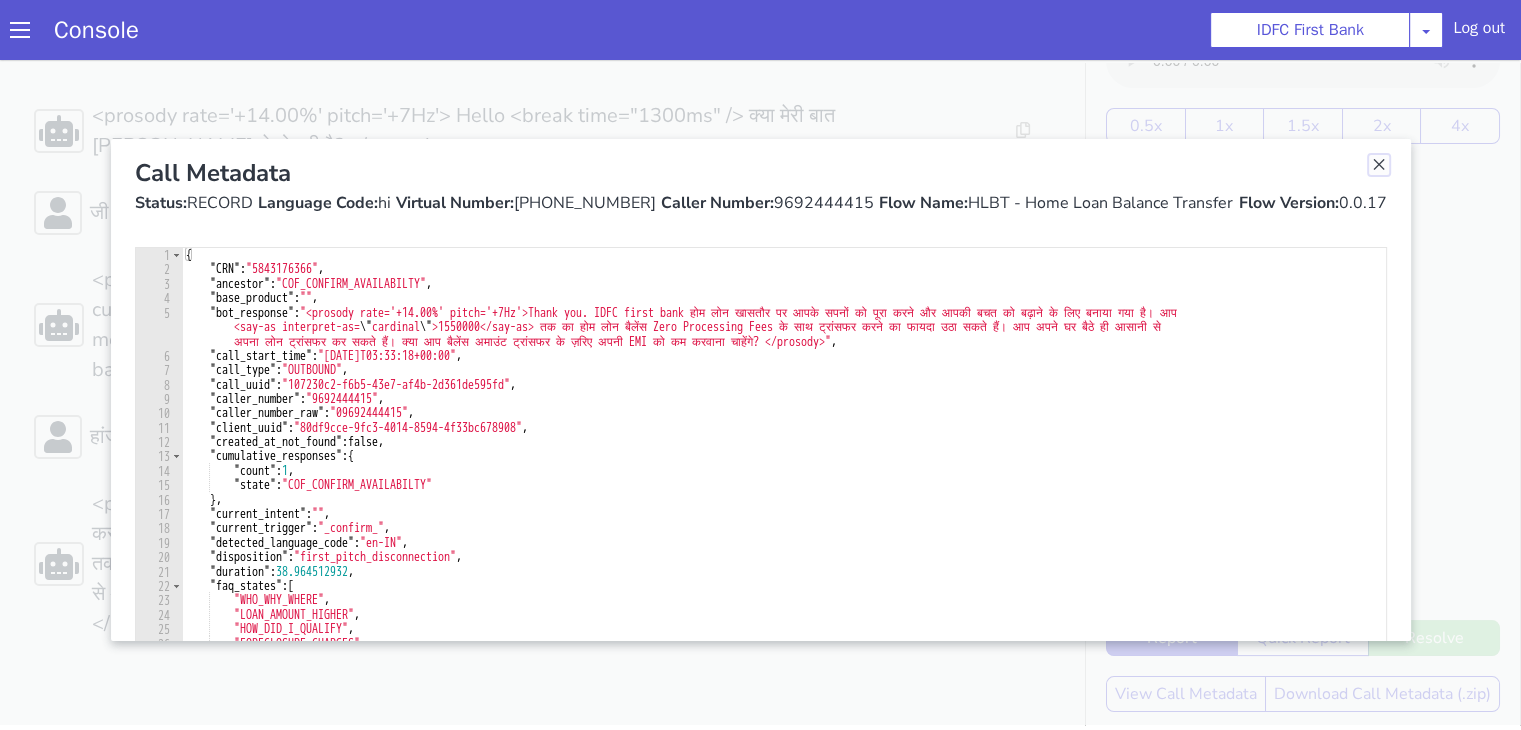 click at bounding box center (1413, 90) 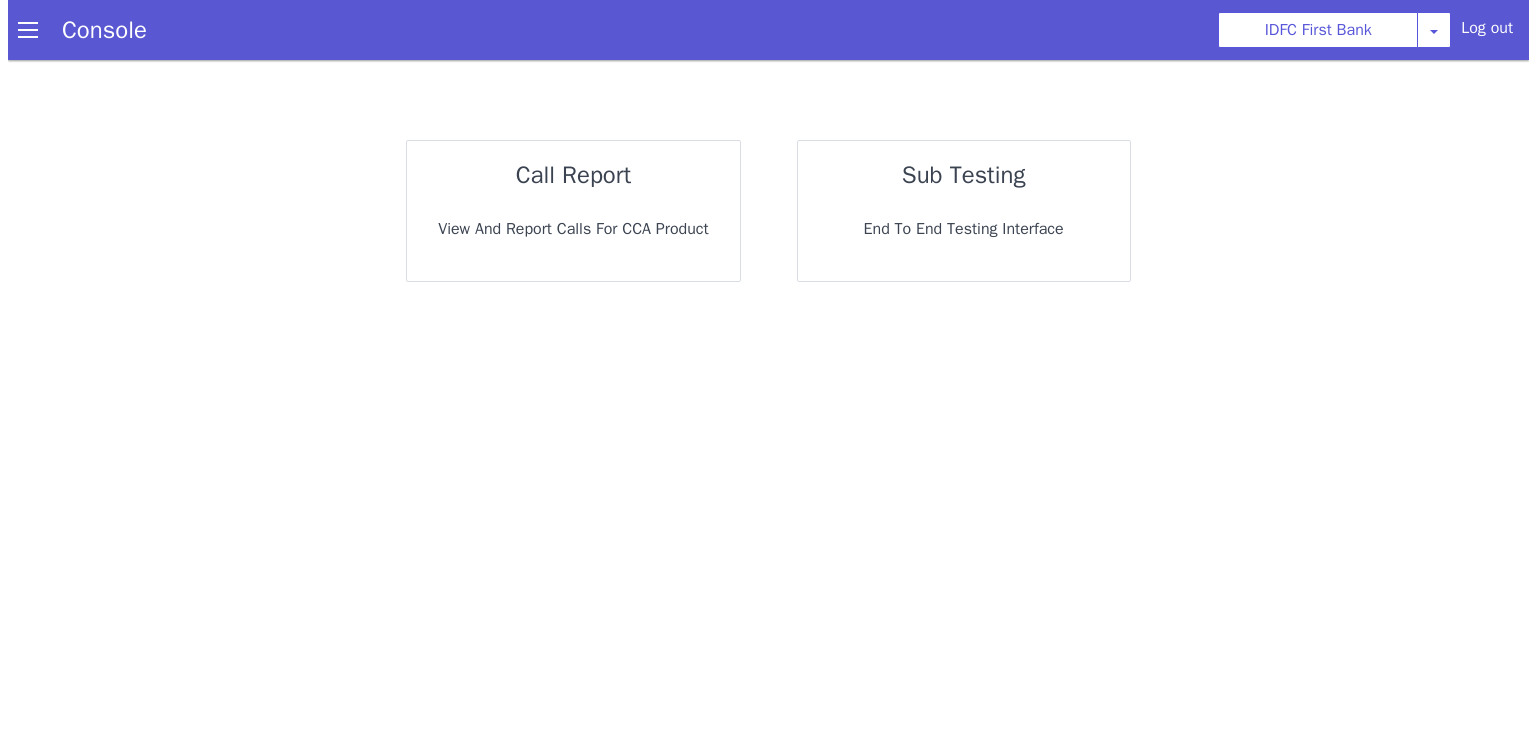 scroll, scrollTop: 0, scrollLeft: 0, axis: both 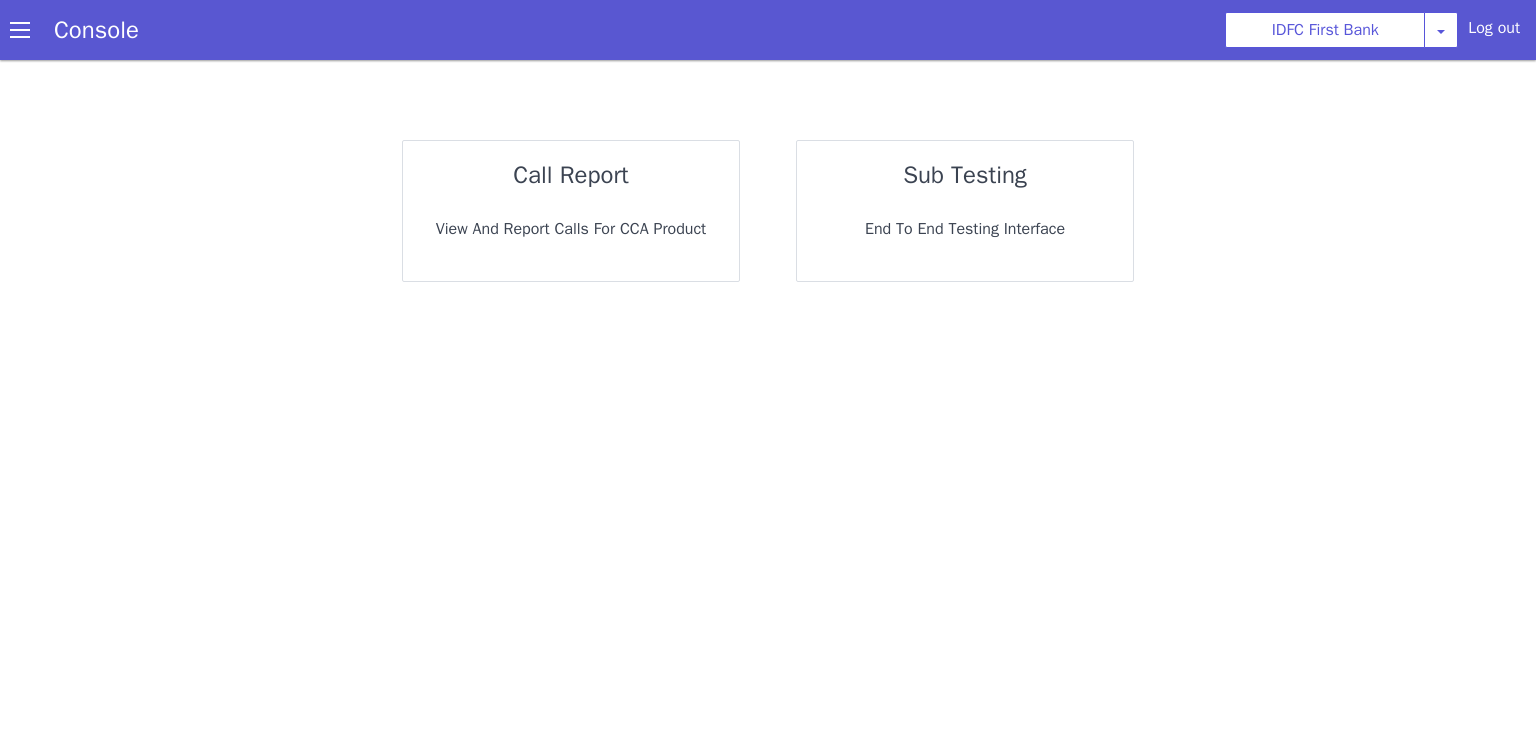 click on "call report View and report calls for CCA Product" at bounding box center [571, 211] 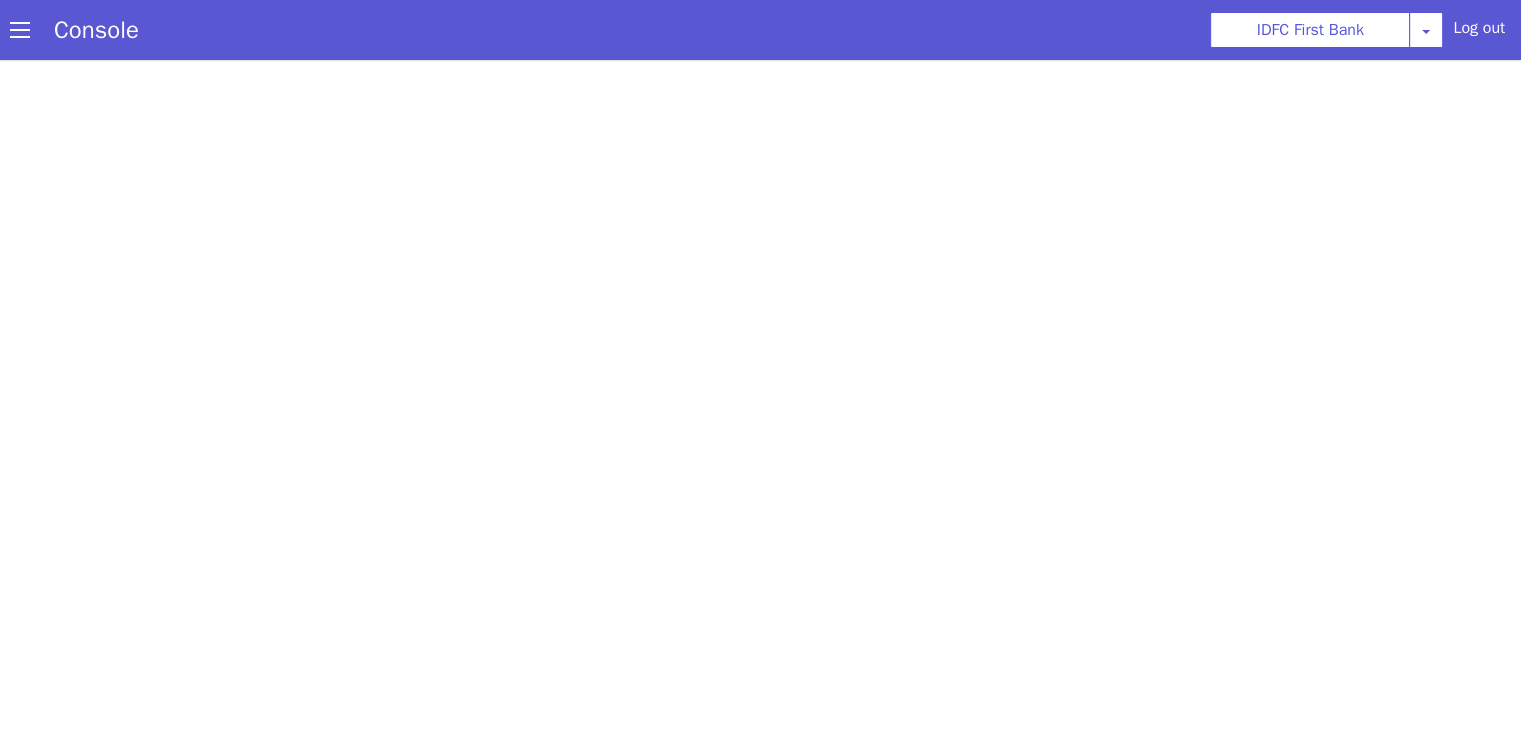 scroll, scrollTop: 0, scrollLeft: 0, axis: both 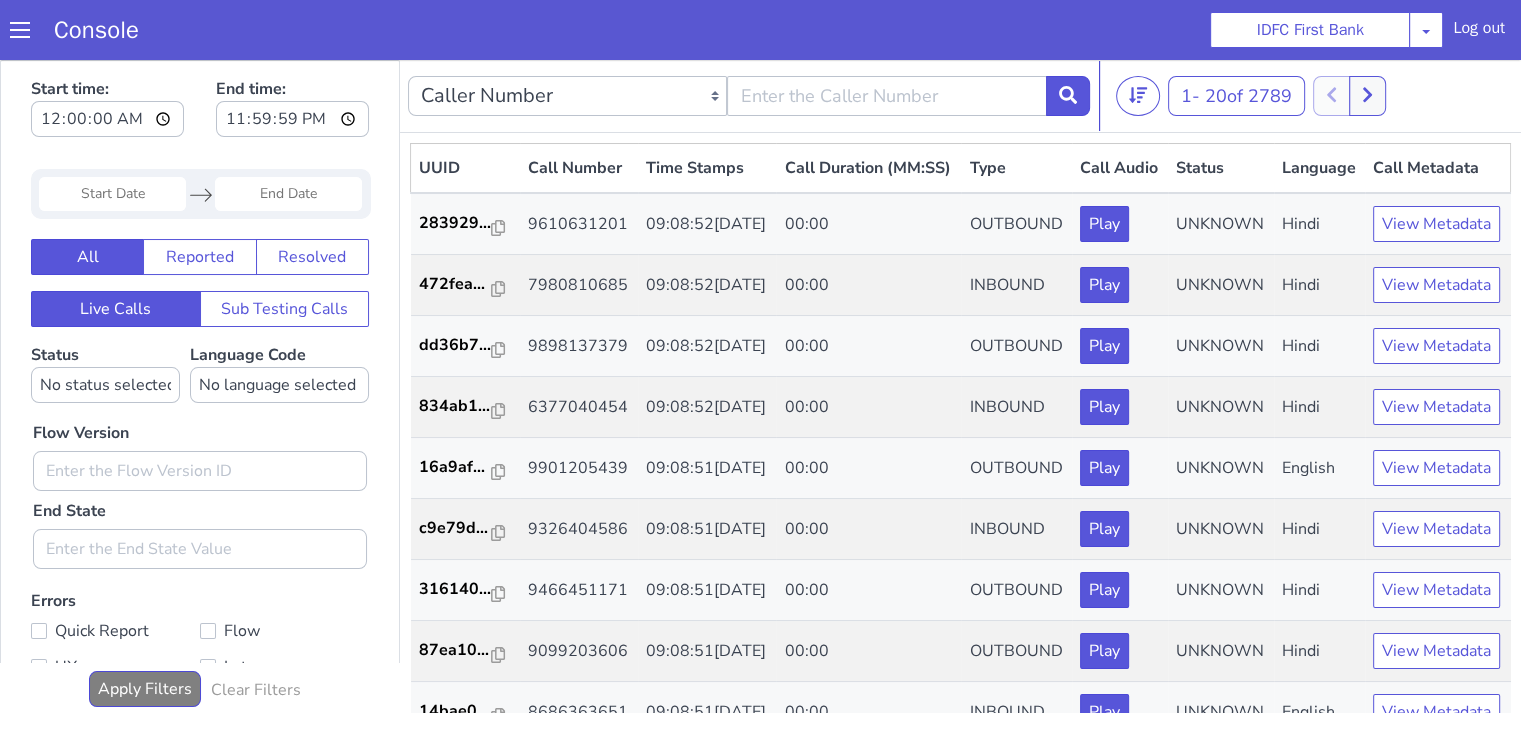 click on "Caller Number Call UUID Custom Parameter" at bounding box center [749, 96] 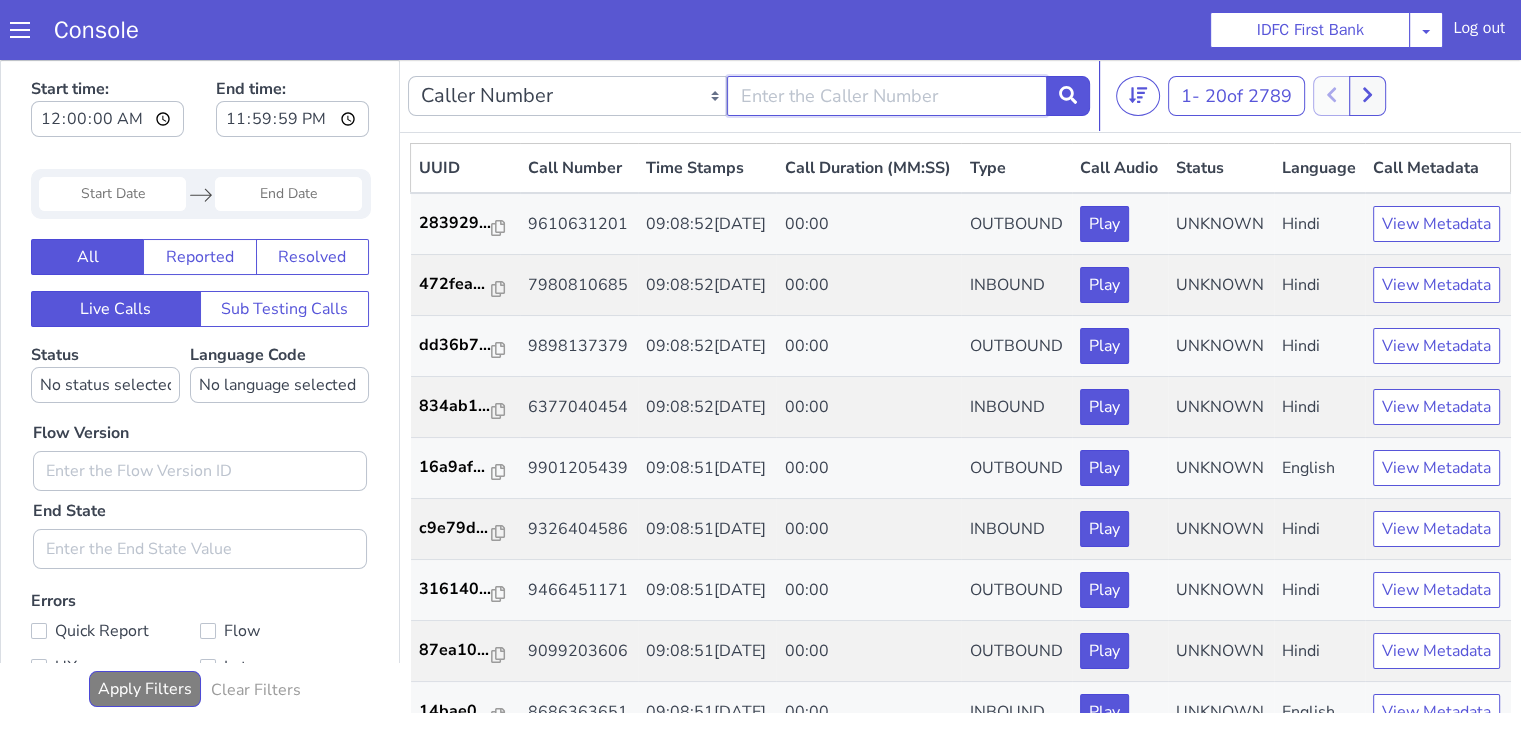 click at bounding box center [886, 96] 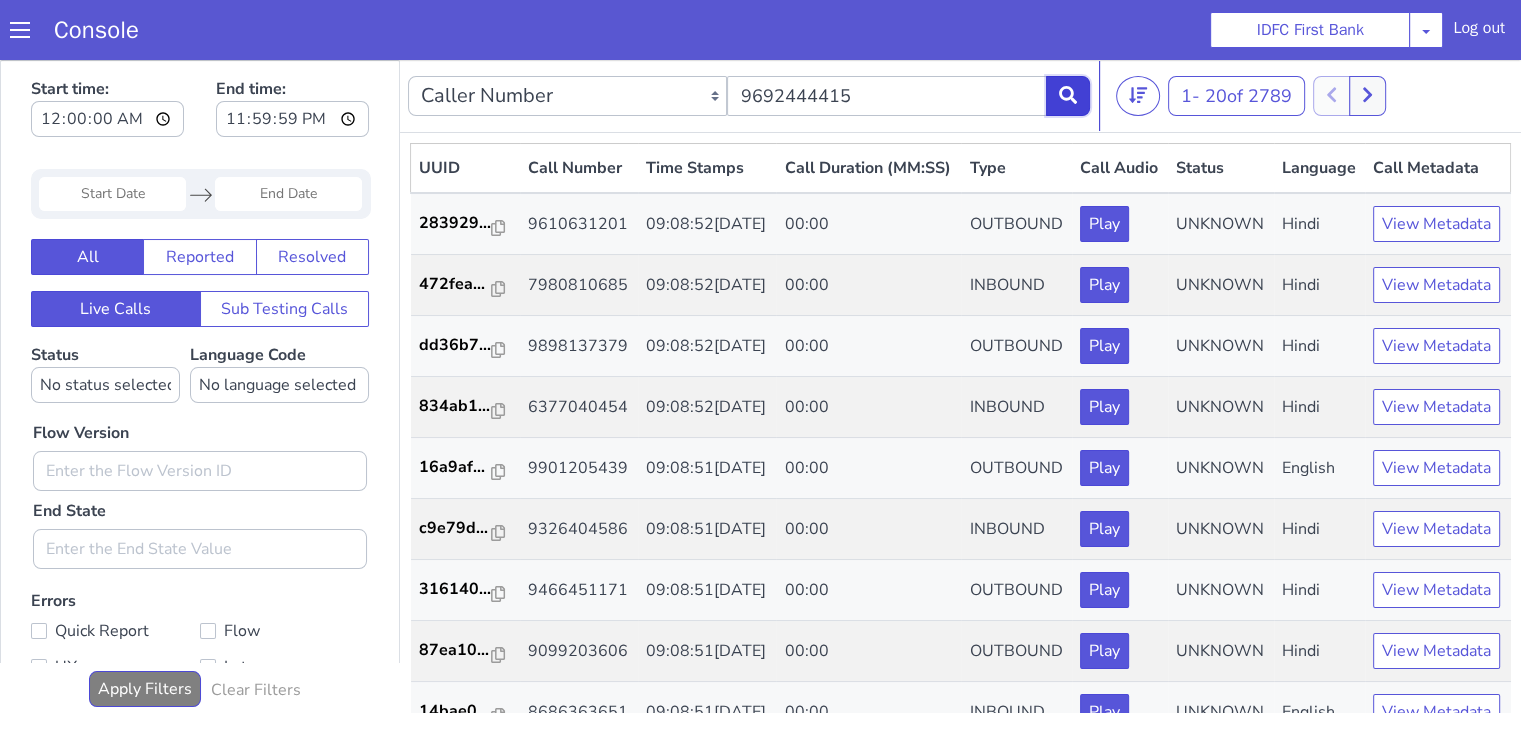 click at bounding box center (1068, 96) 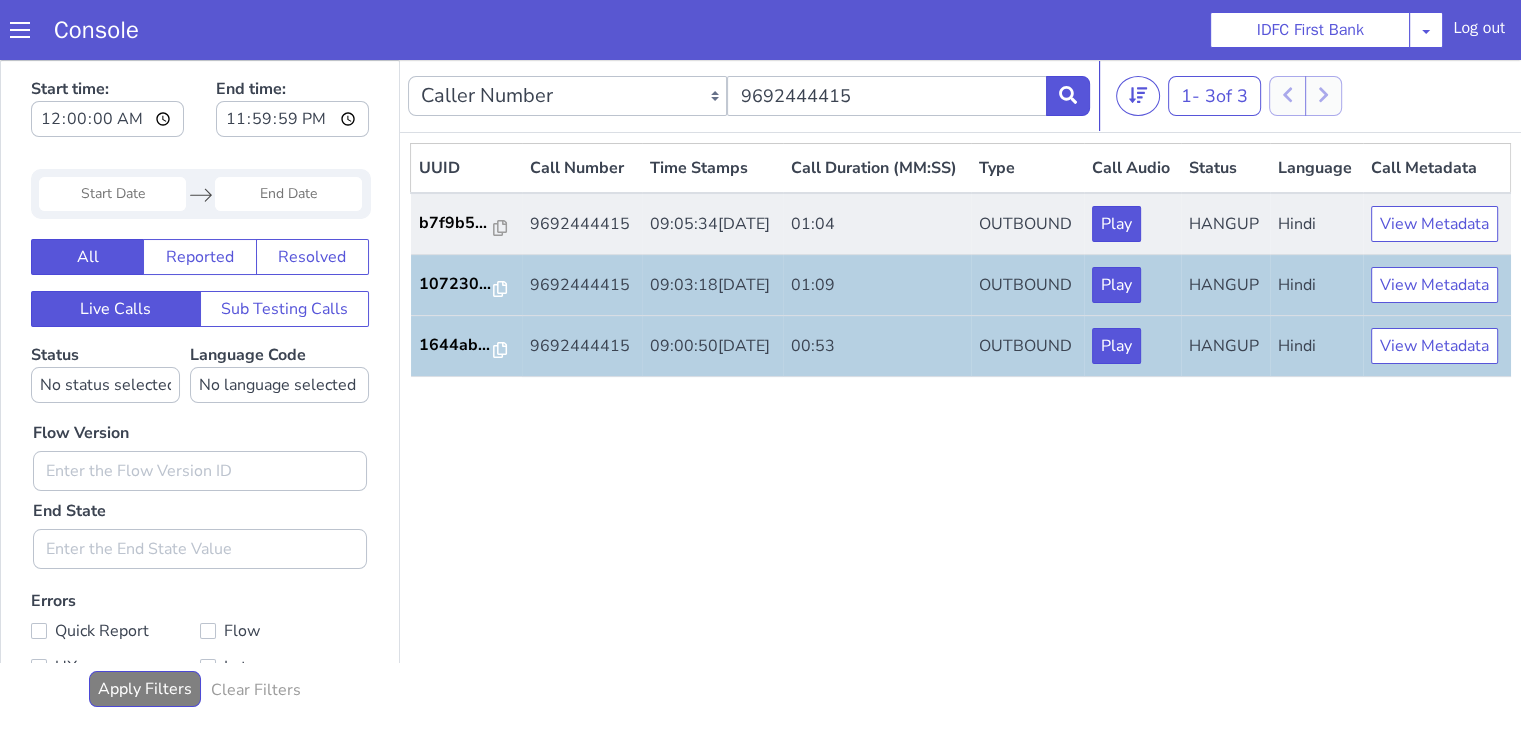 click on "b7f9b5..." at bounding box center (467, 224) 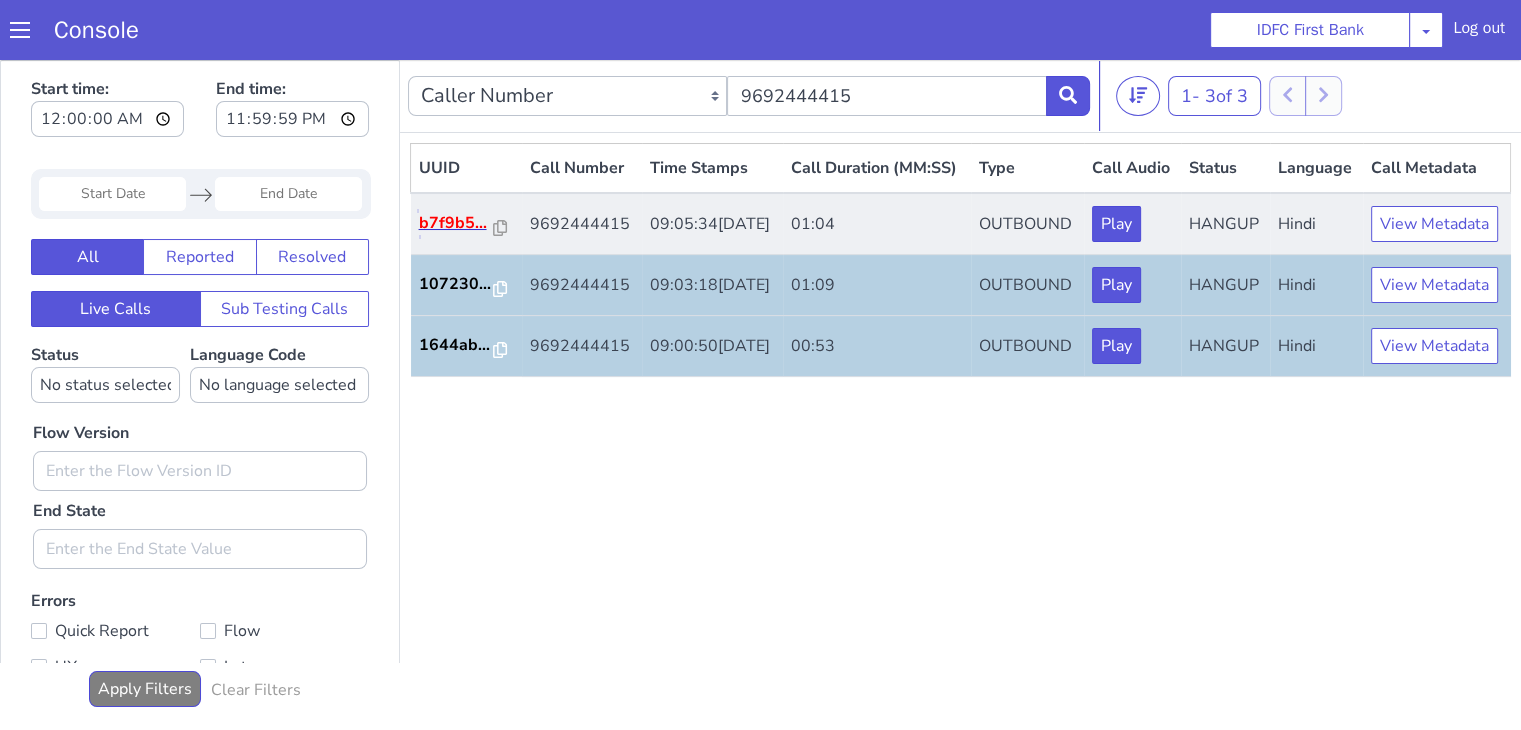click on "b7f9b5..." at bounding box center (457, 223) 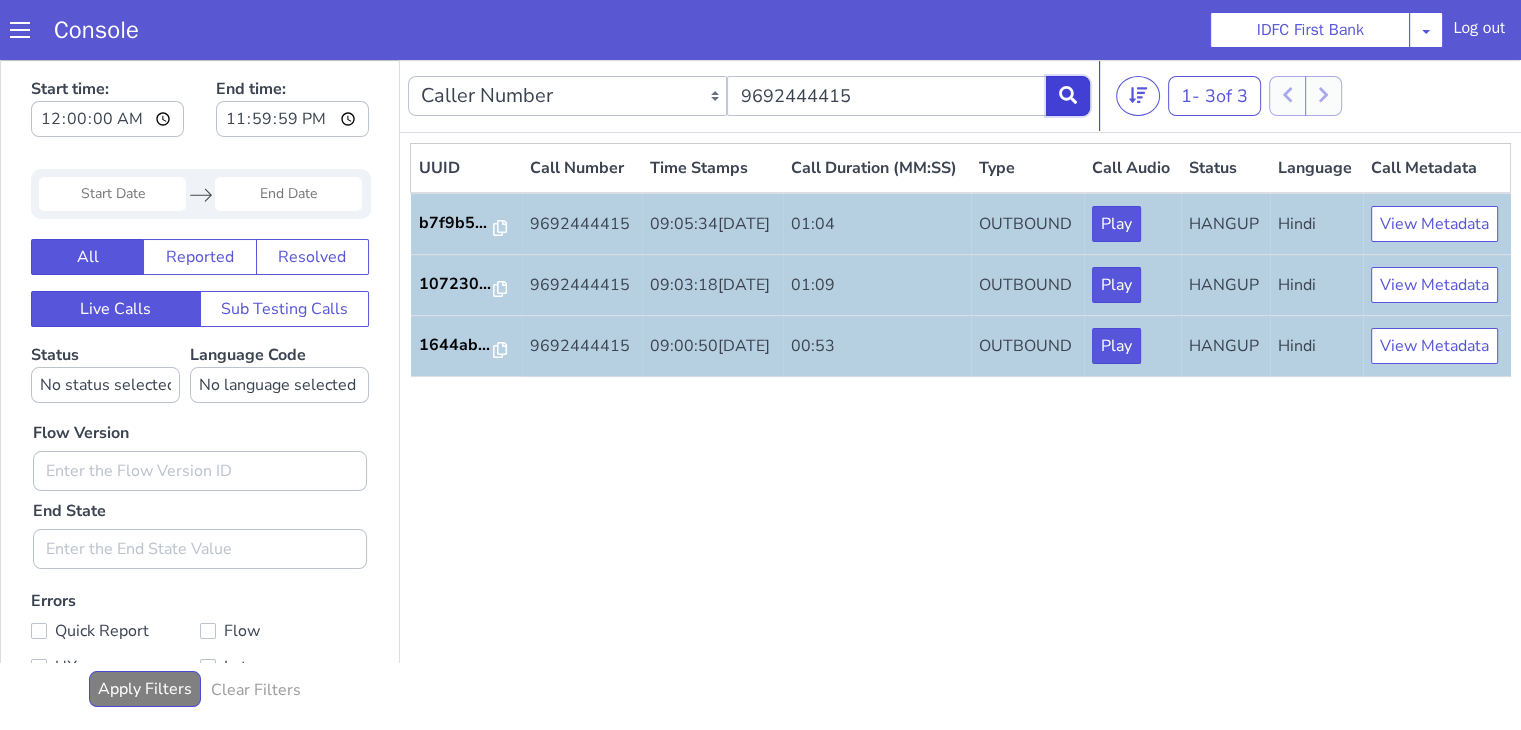 click 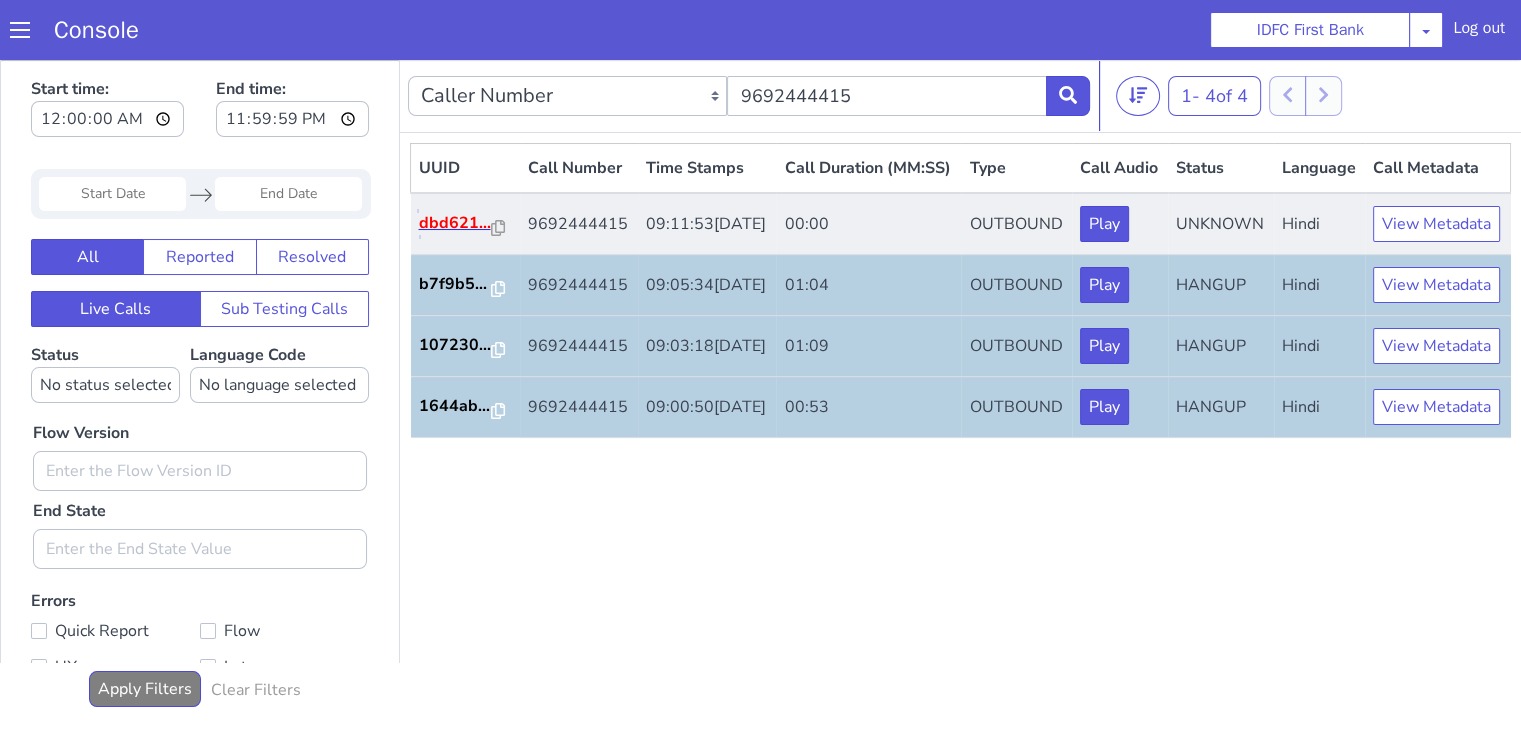 click on "dbd621..." at bounding box center (456, 223) 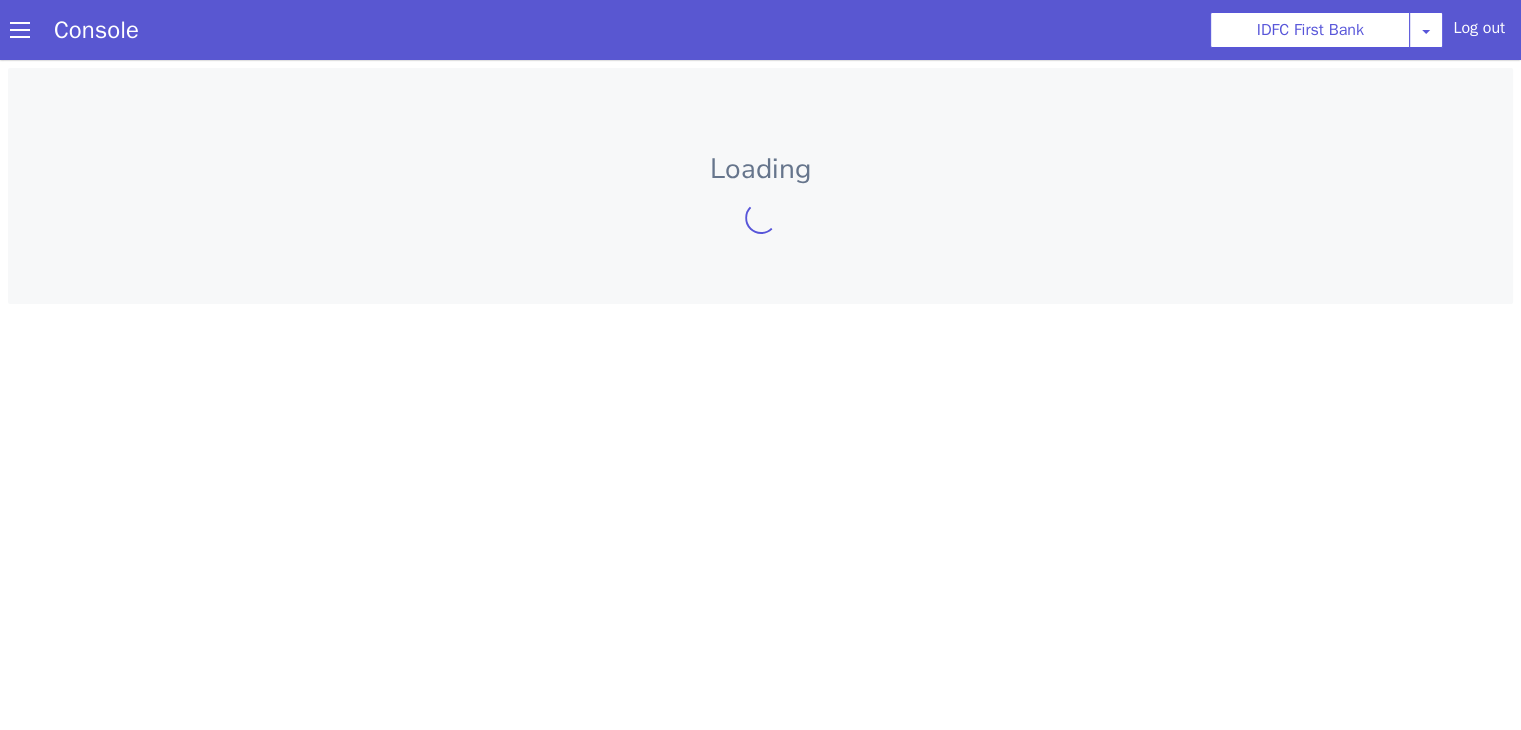 scroll, scrollTop: 0, scrollLeft: 0, axis: both 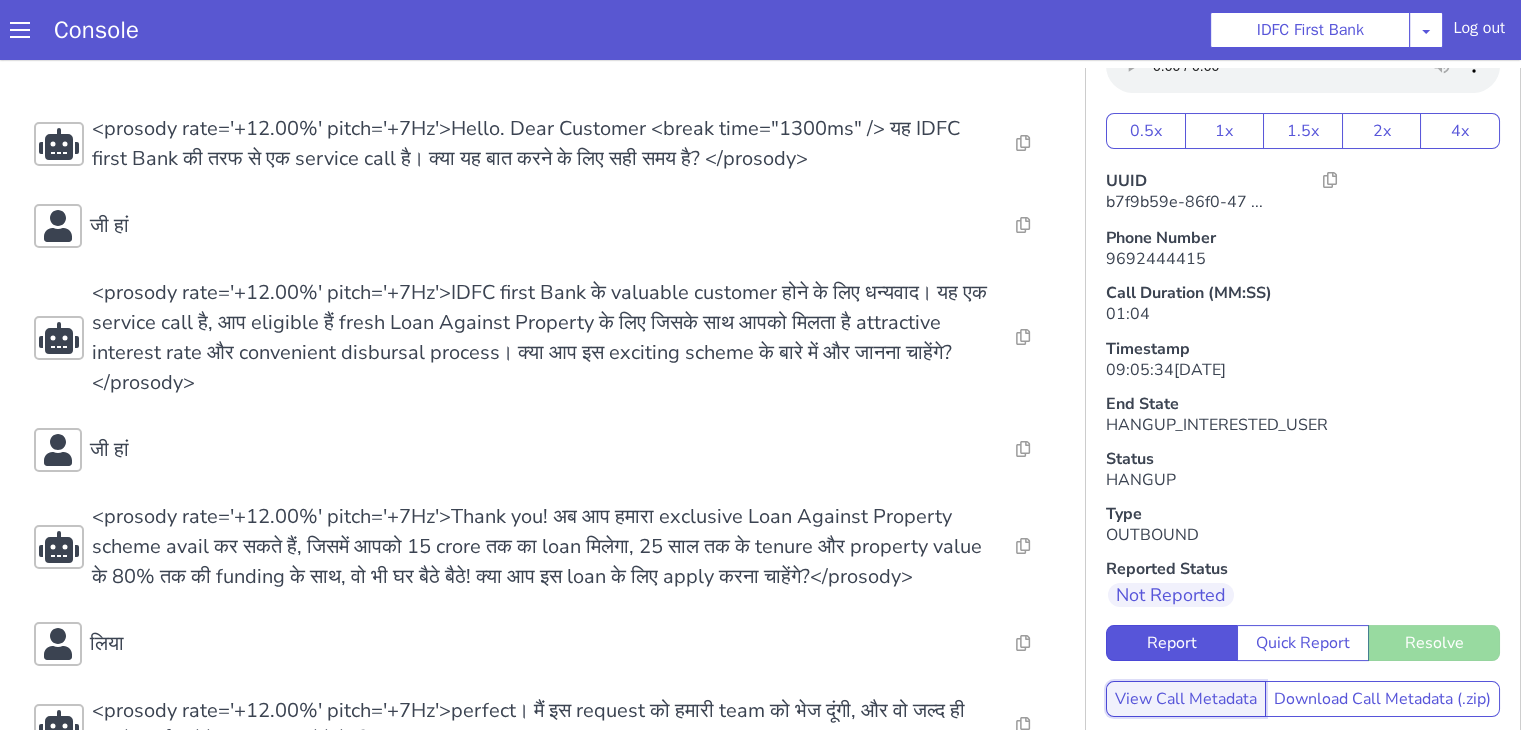 click on "View Call Metadata" at bounding box center (1186, 699) 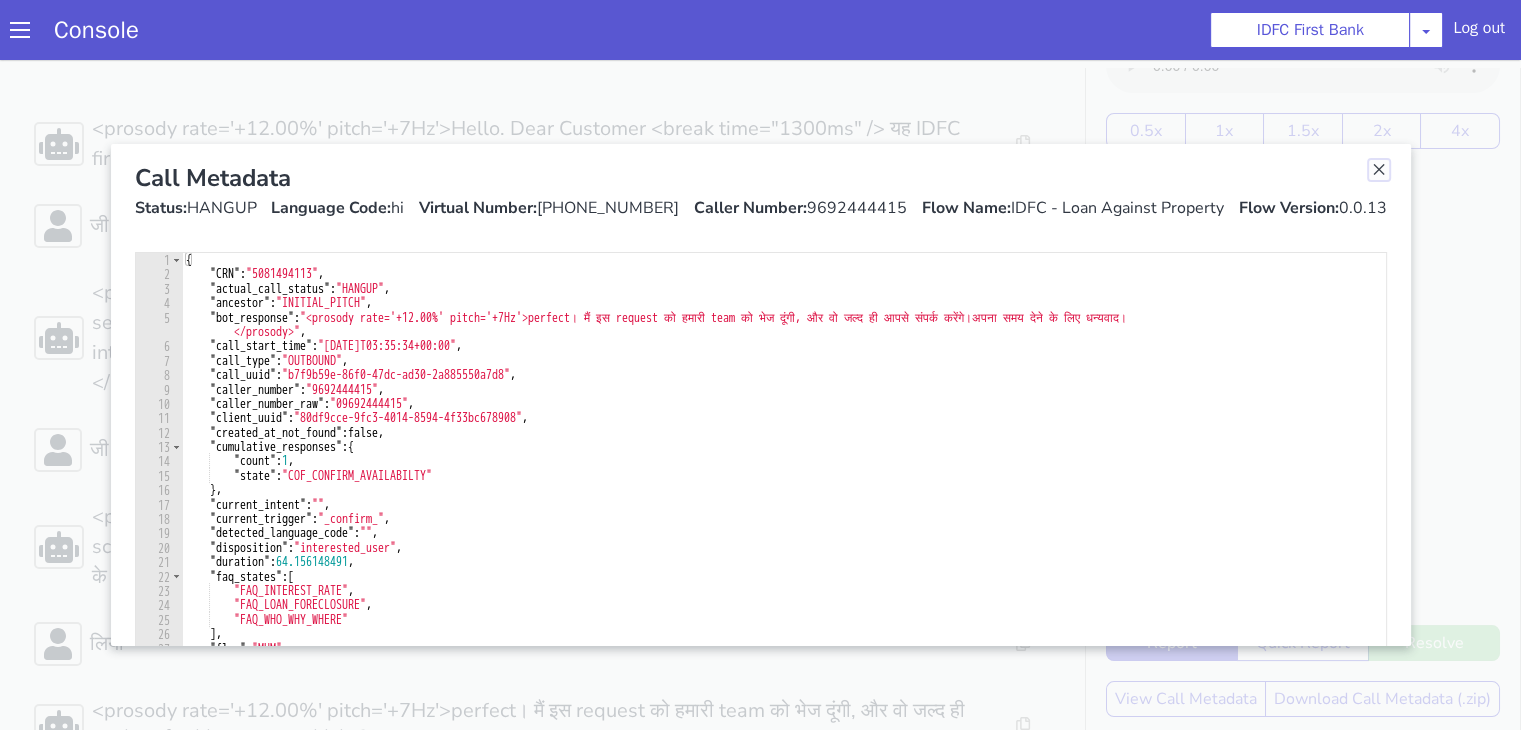 click at bounding box center (1379, 170) 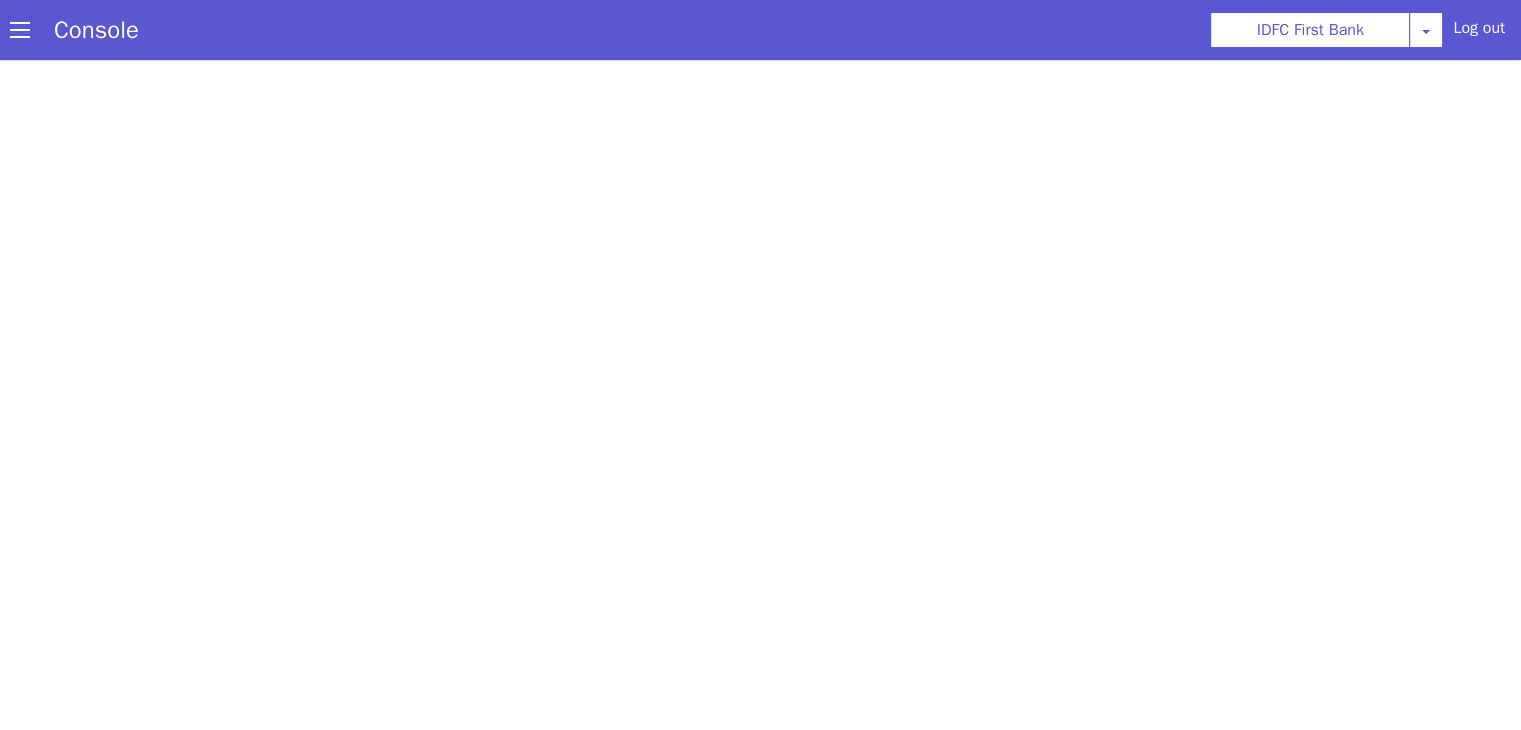 scroll, scrollTop: 0, scrollLeft: 0, axis: both 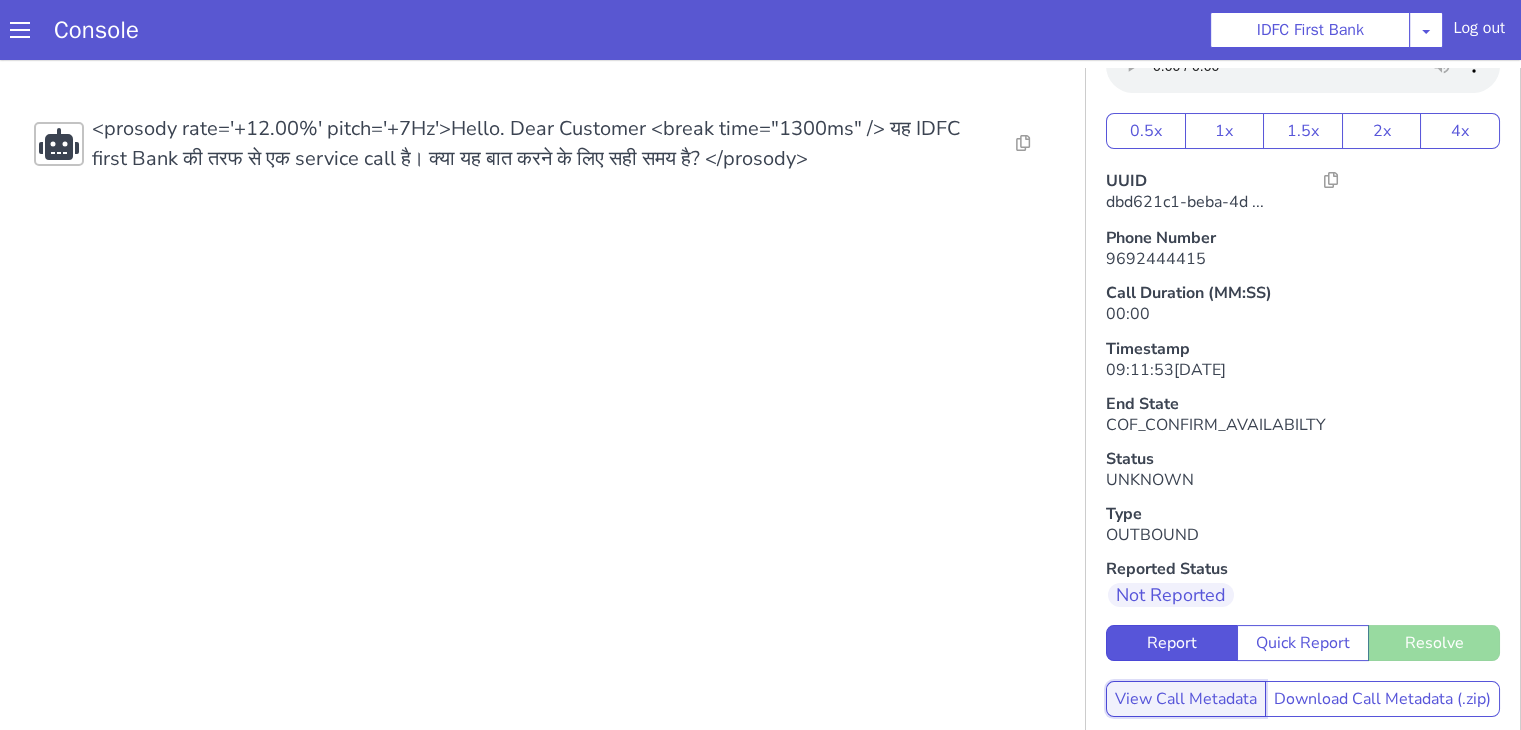 click on "View Call Metadata" at bounding box center [1542, 292] 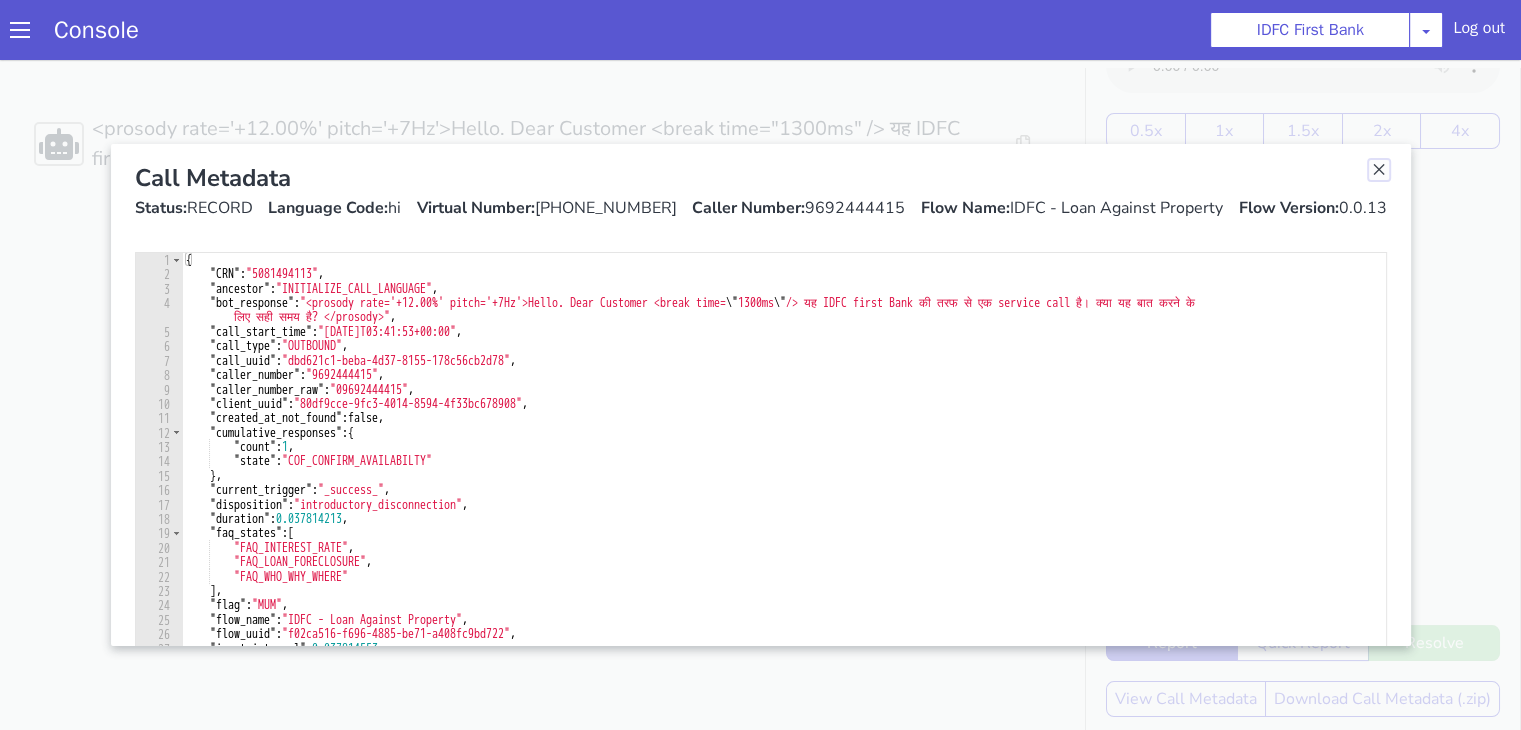 click at bounding box center [1785, 1214] 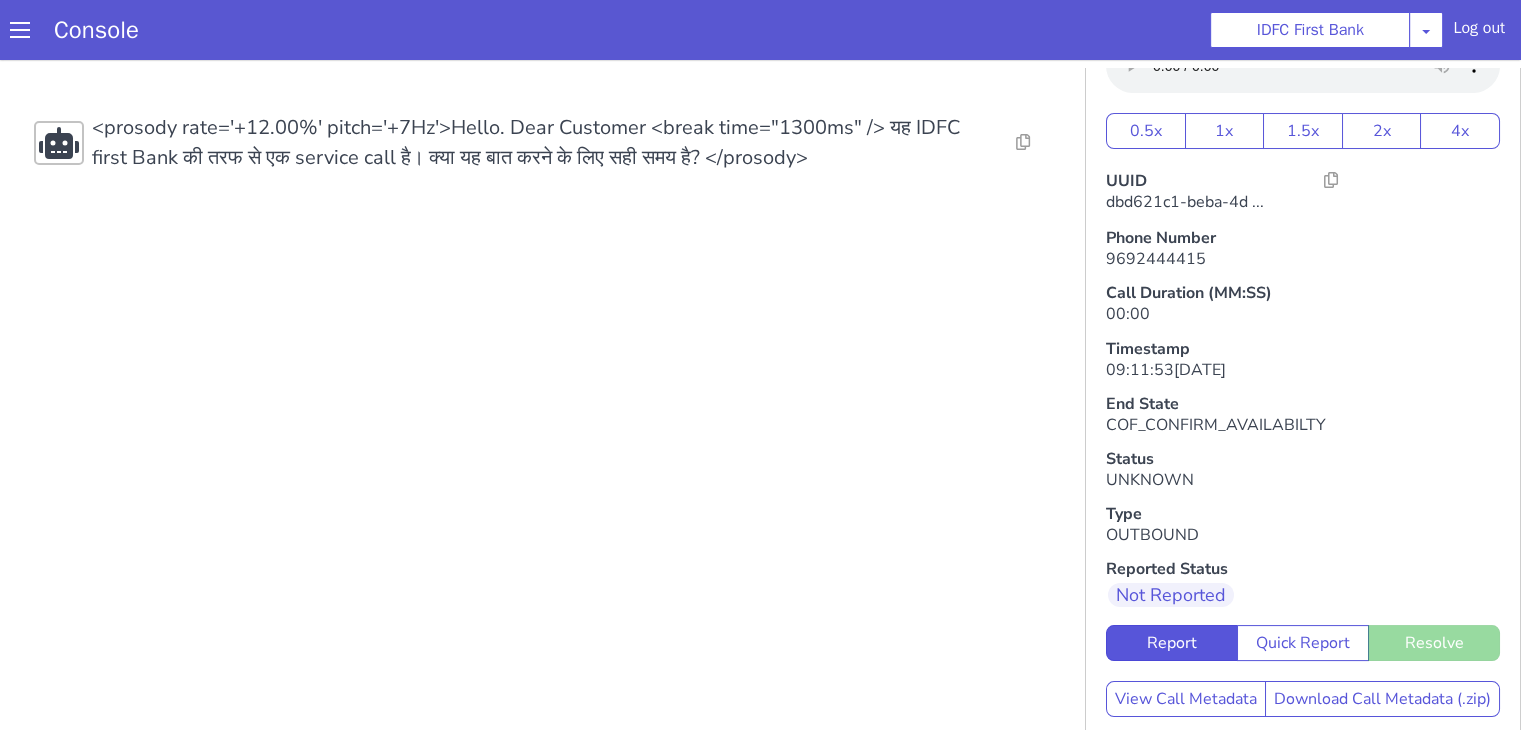 scroll, scrollTop: 0, scrollLeft: 0, axis: both 